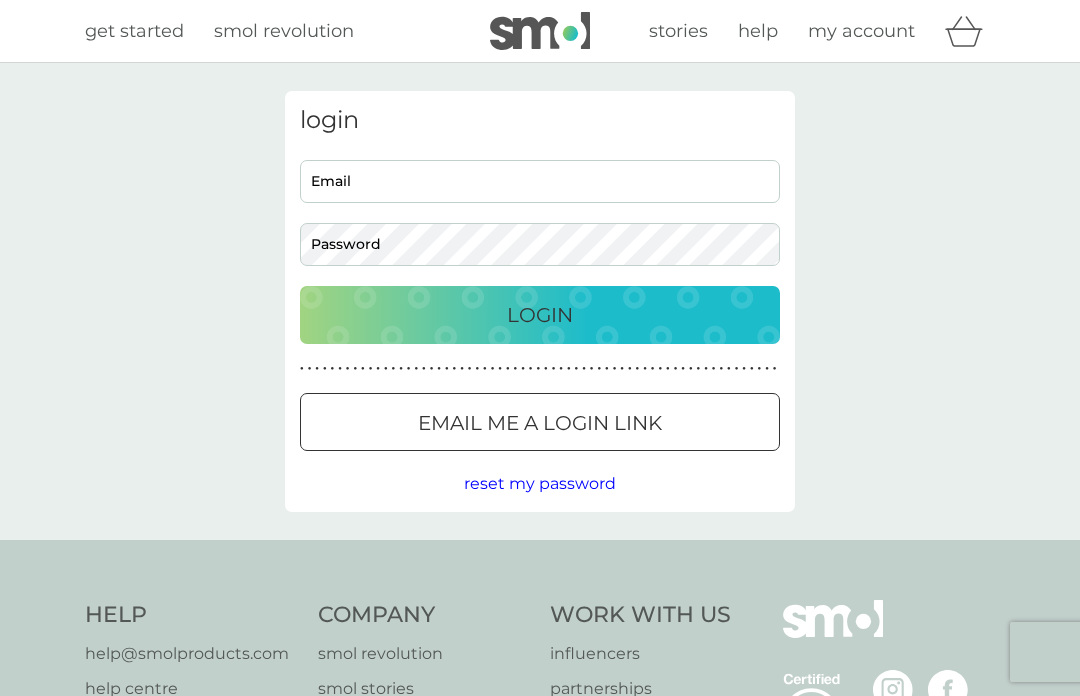 scroll, scrollTop: 0, scrollLeft: 0, axis: both 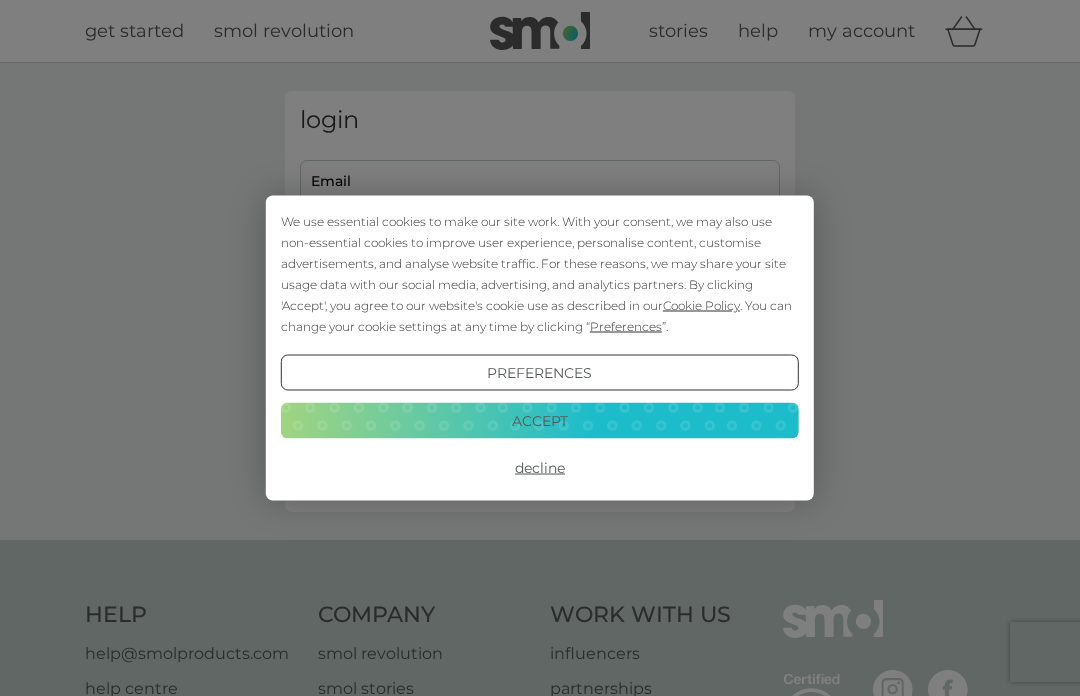 click on "Accept" at bounding box center [540, 420] 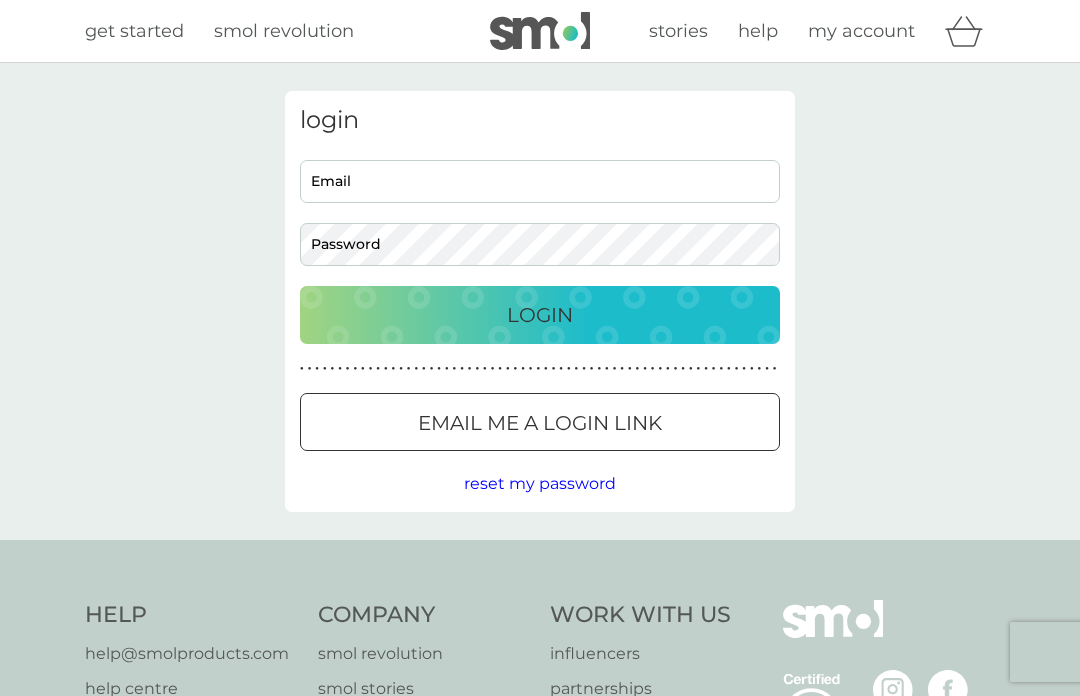 scroll, scrollTop: 0, scrollLeft: 0, axis: both 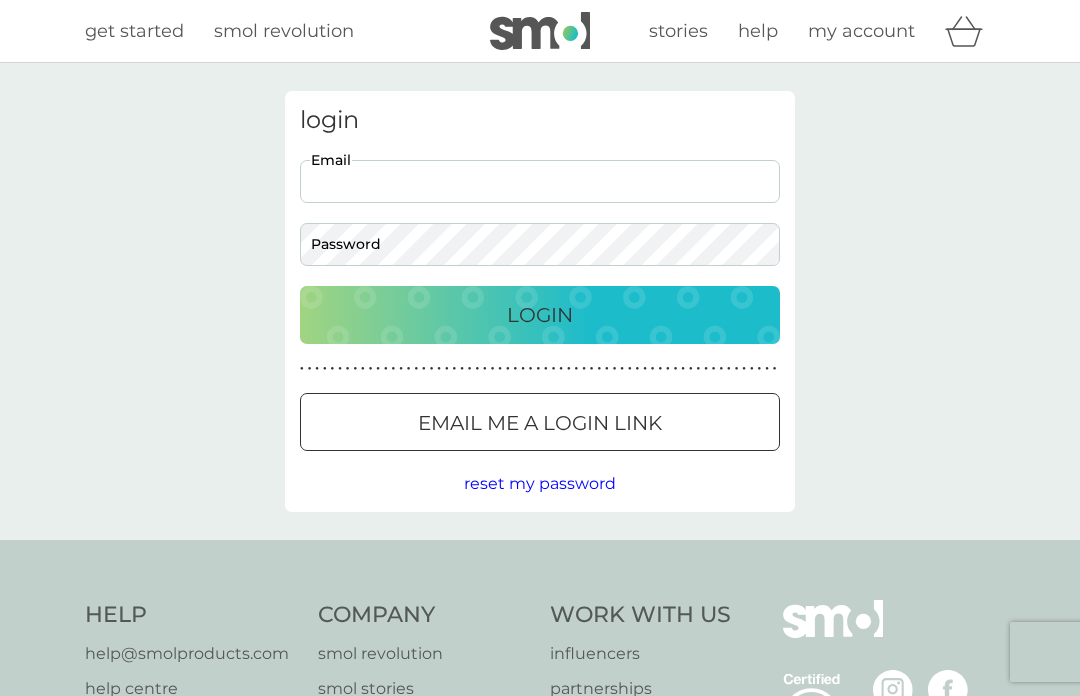 type on "[USERNAME]@example.com" 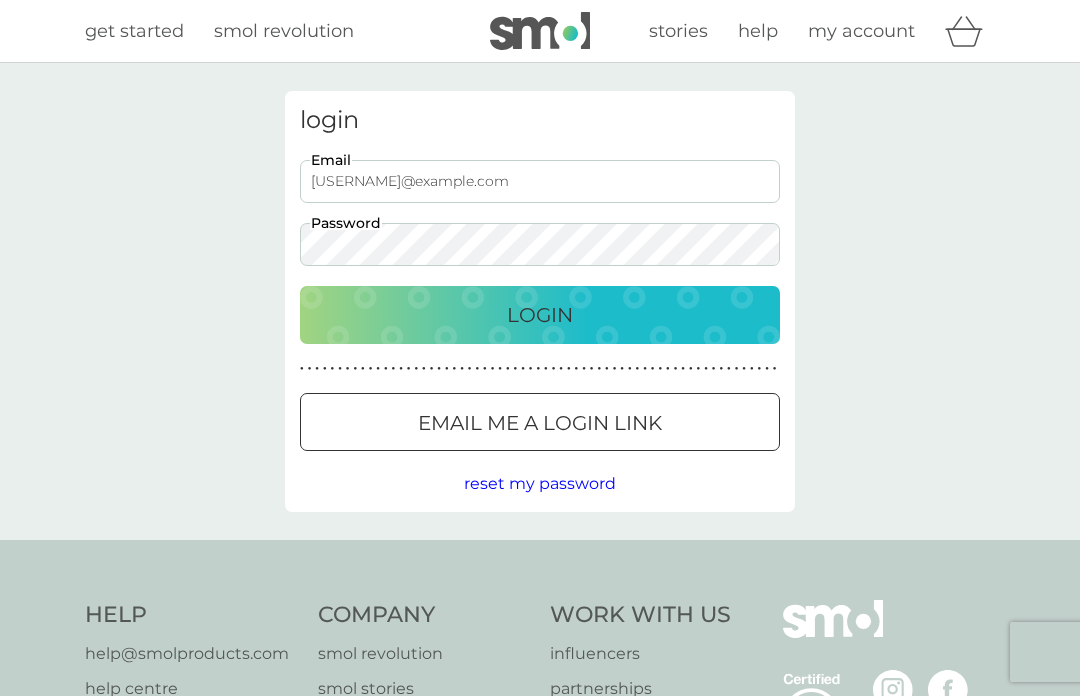 click on "Login" at bounding box center (540, 315) 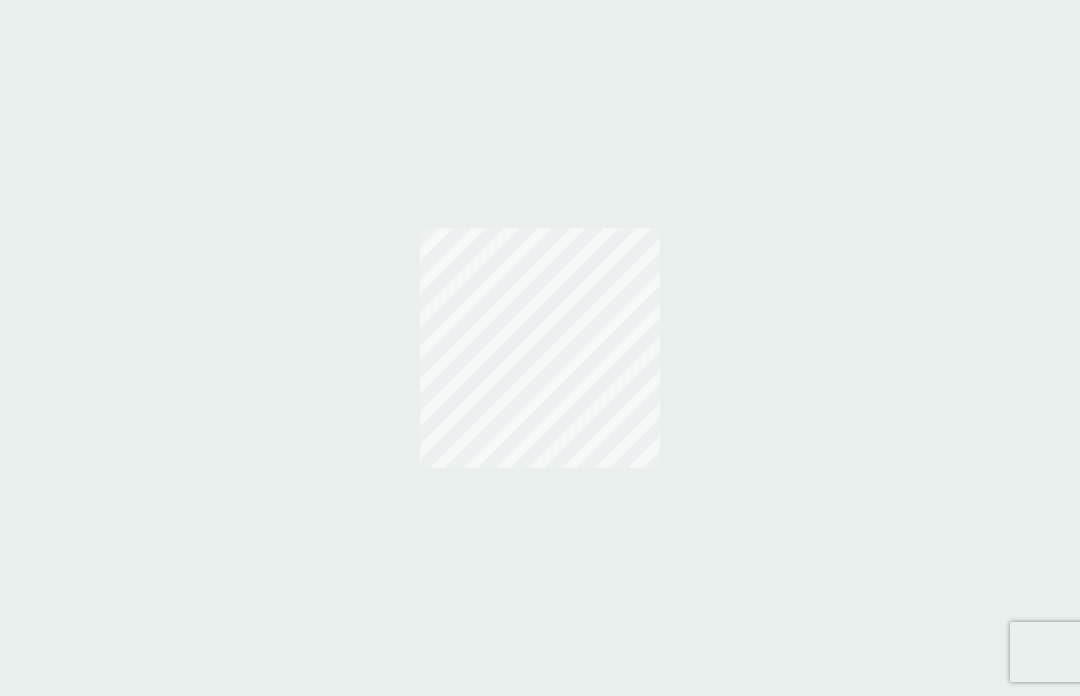 scroll, scrollTop: 0, scrollLeft: 0, axis: both 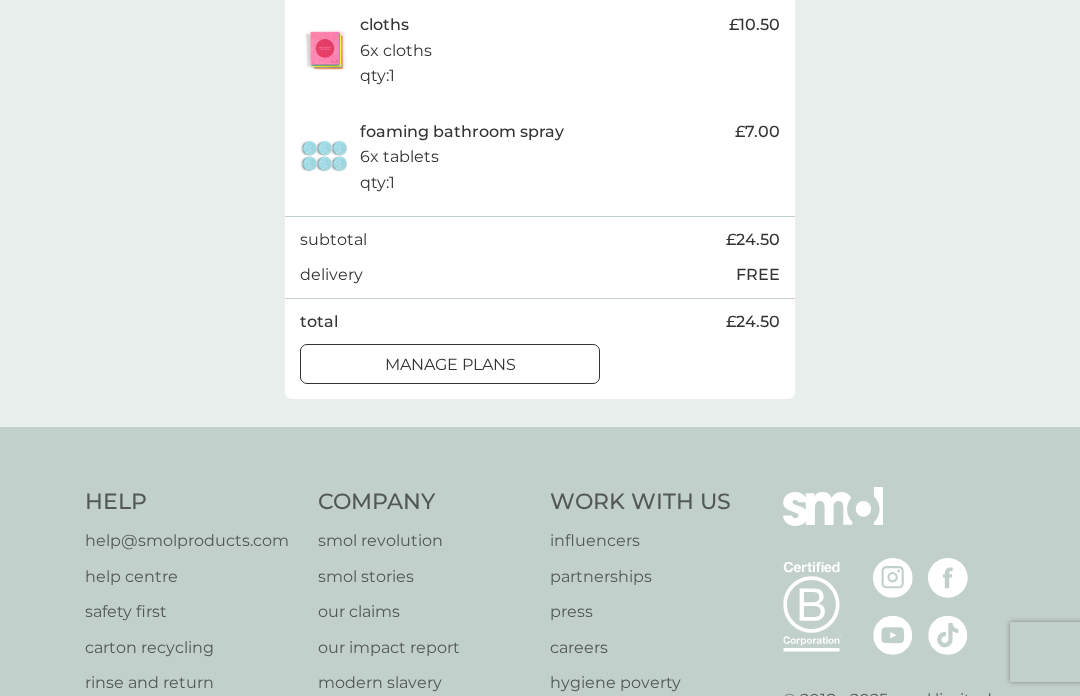 click on "manage plans" at bounding box center [450, 365] 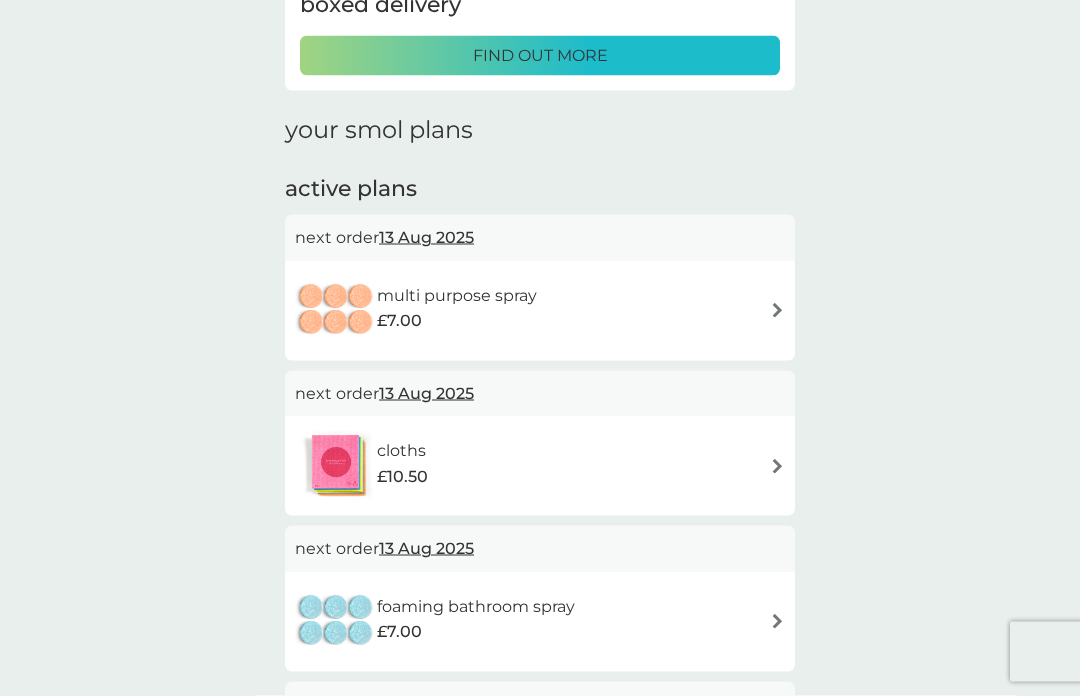 scroll, scrollTop: 204, scrollLeft: 0, axis: vertical 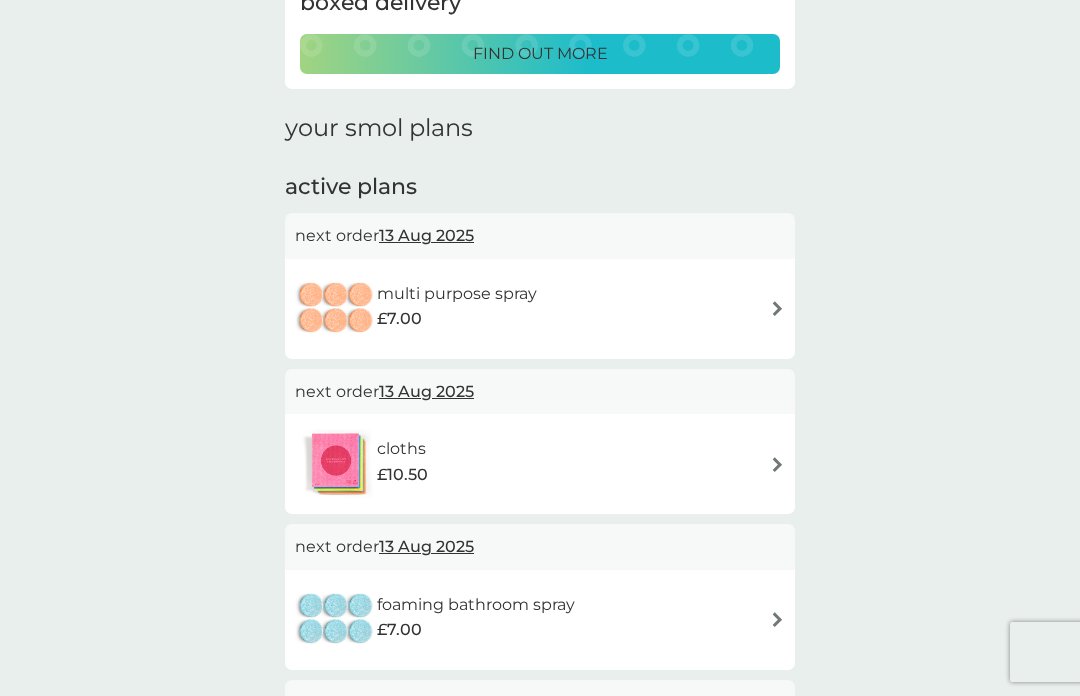 click on "13 Aug 2025" at bounding box center (426, 235) 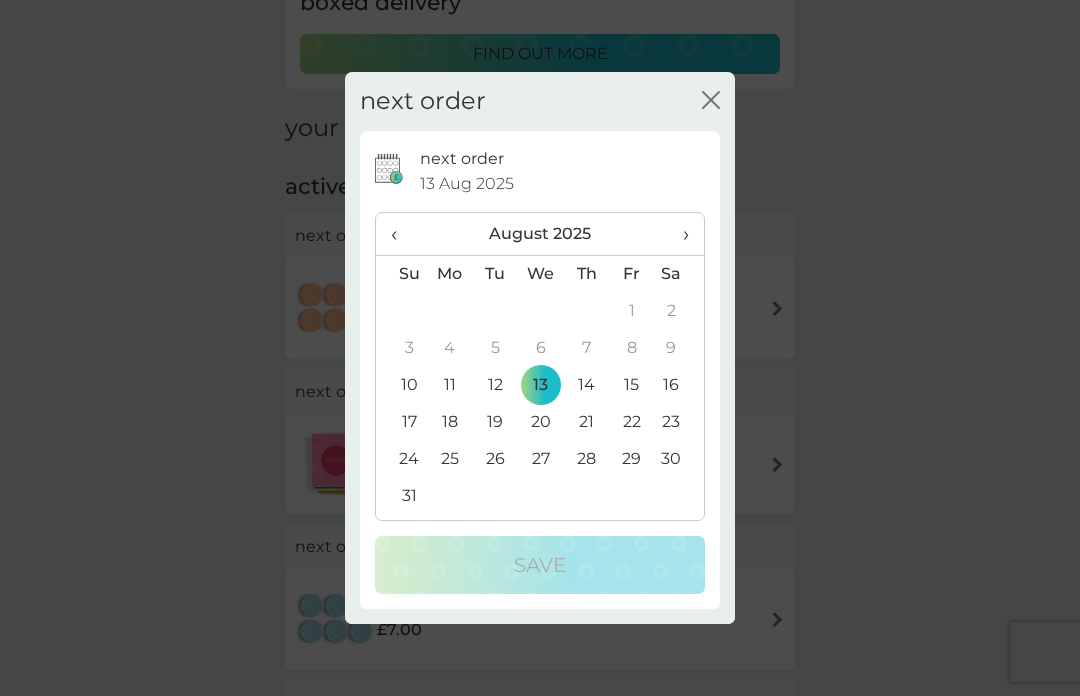 click on "›" at bounding box center [679, 234] 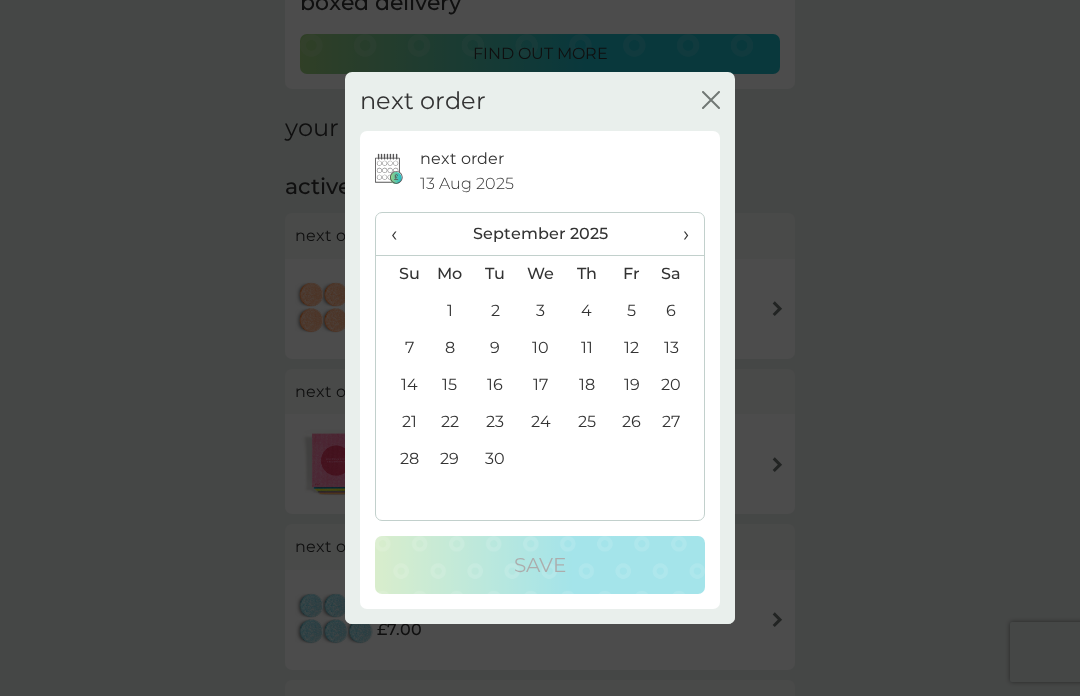click on "10" at bounding box center [541, 348] 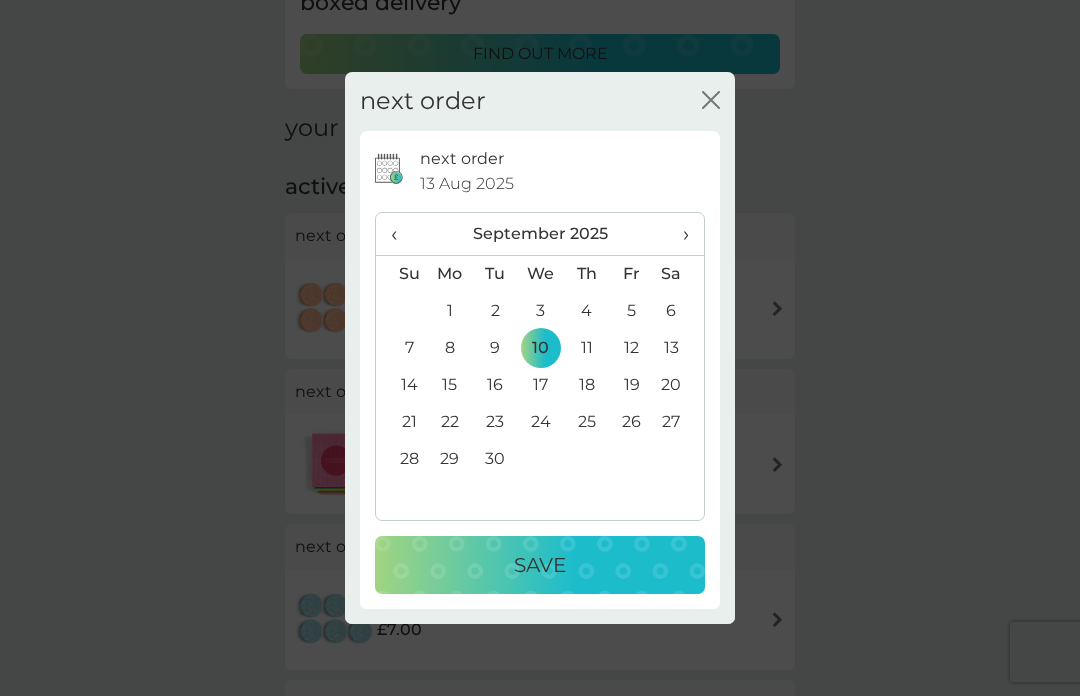 click on "Save" at bounding box center [540, 565] 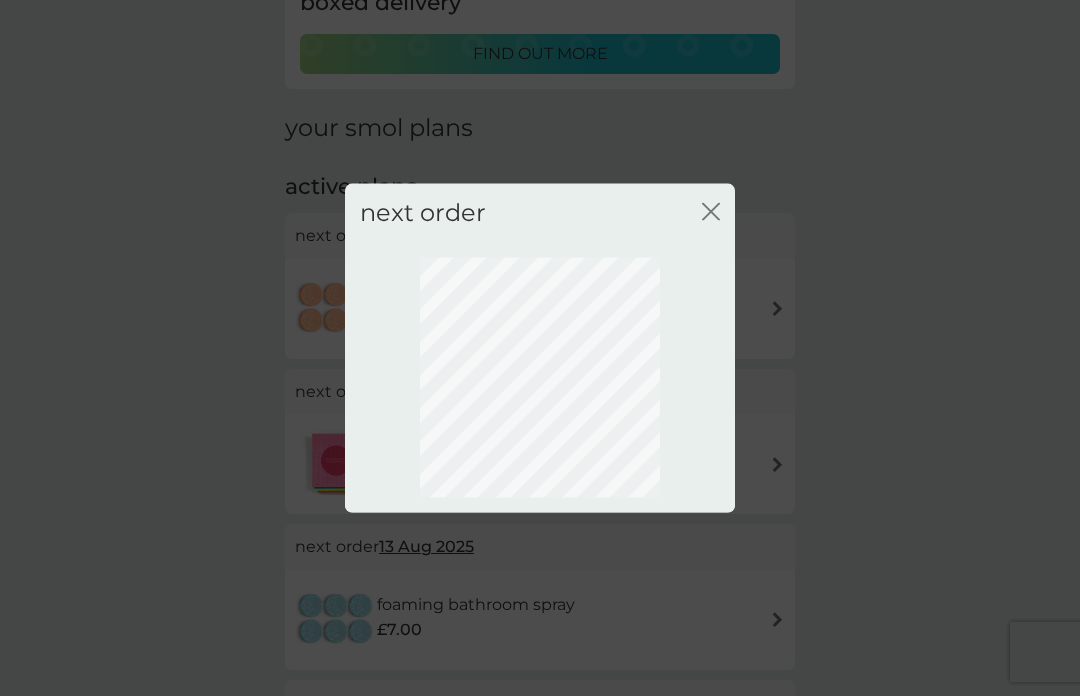 scroll, scrollTop: 72, scrollLeft: 0, axis: vertical 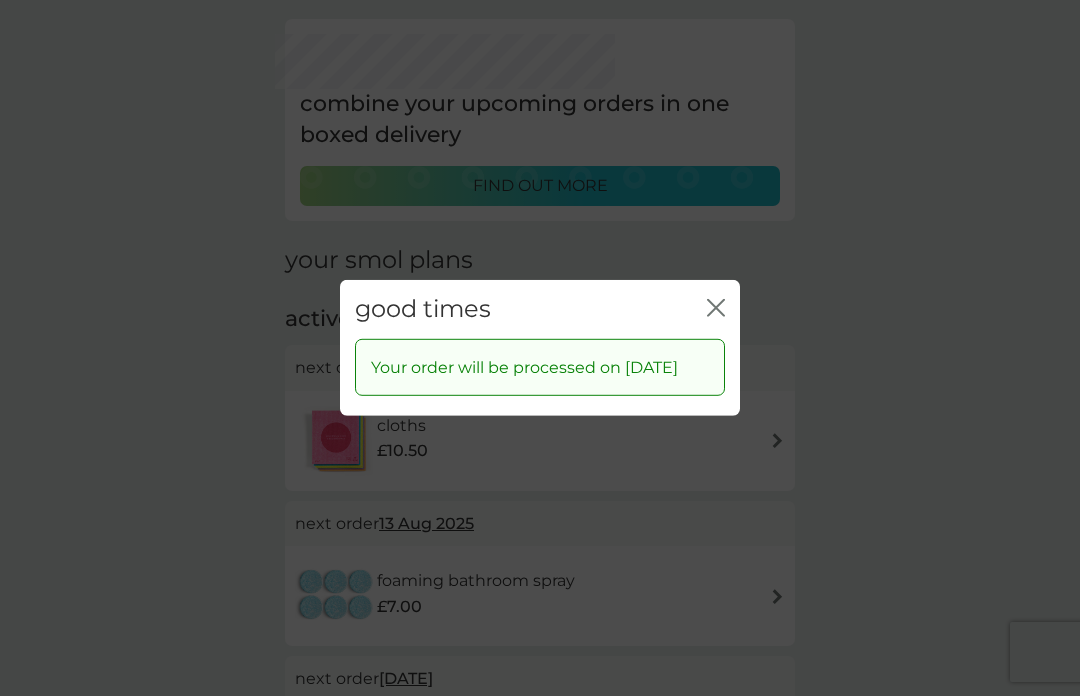 click 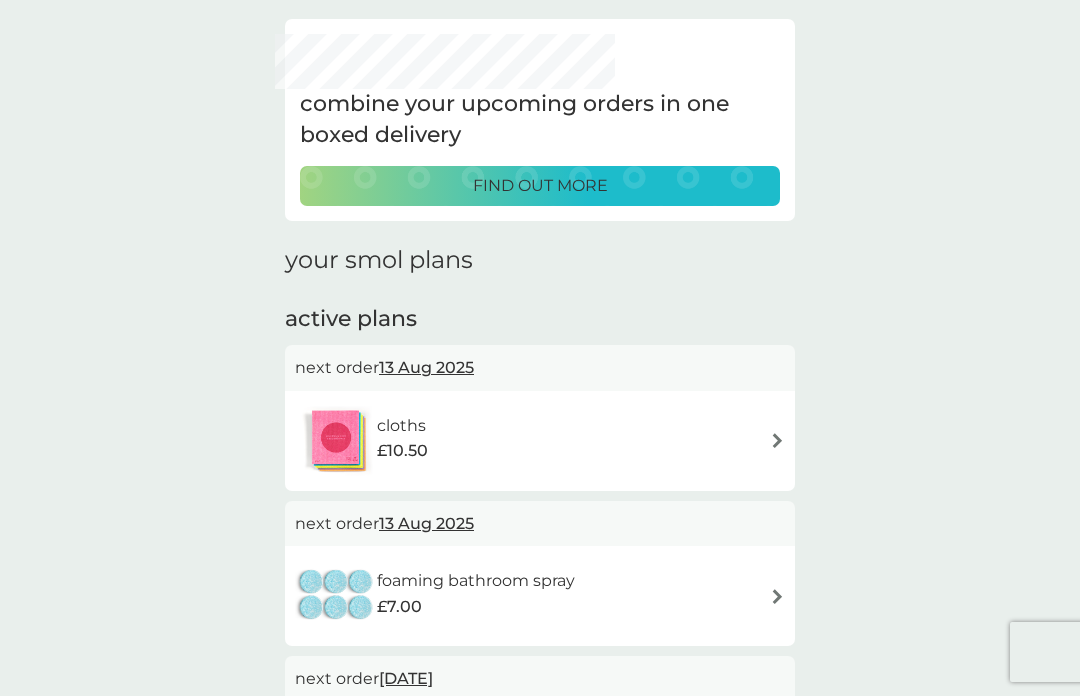 click on "13 Aug 2025" at bounding box center (426, 367) 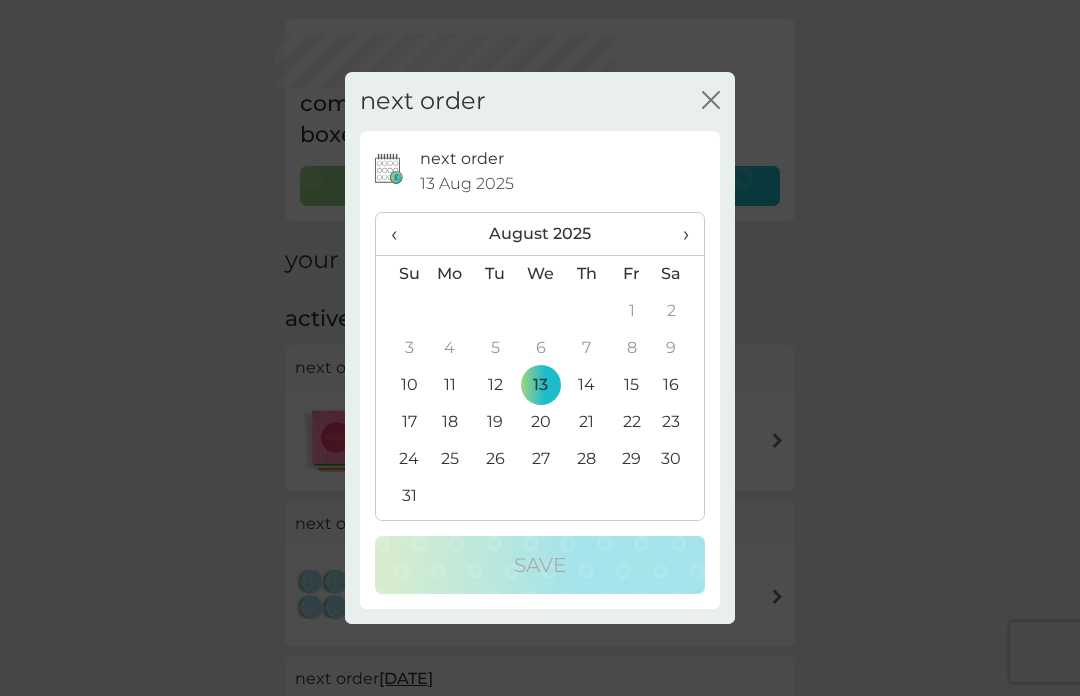 click on "›" at bounding box center [679, 234] 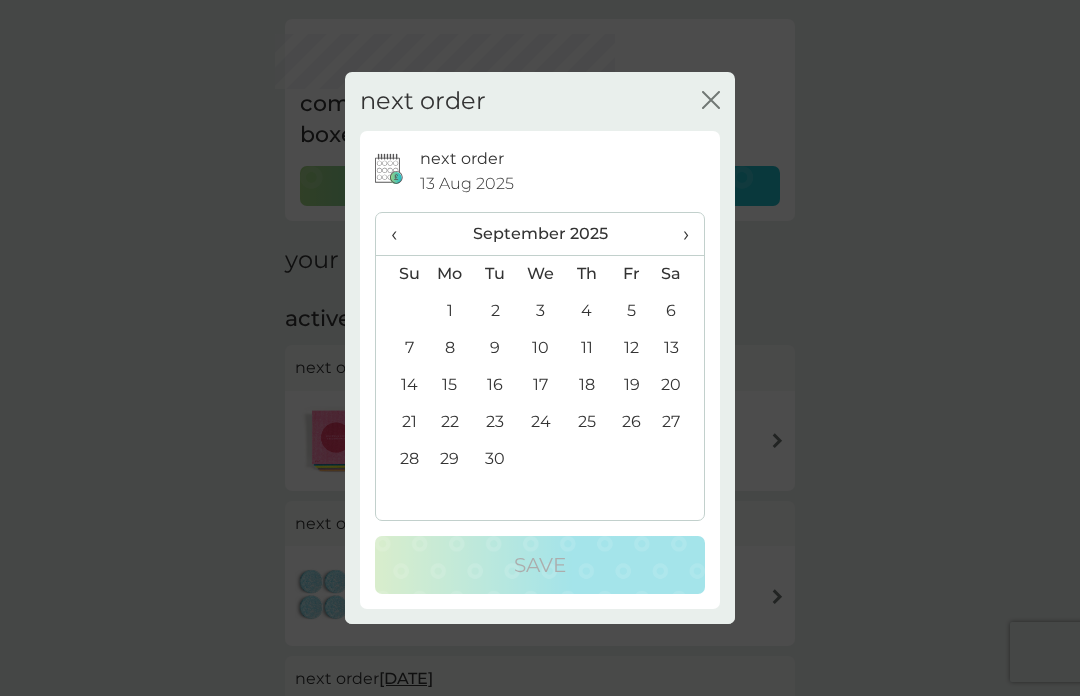click on "10" at bounding box center [541, 348] 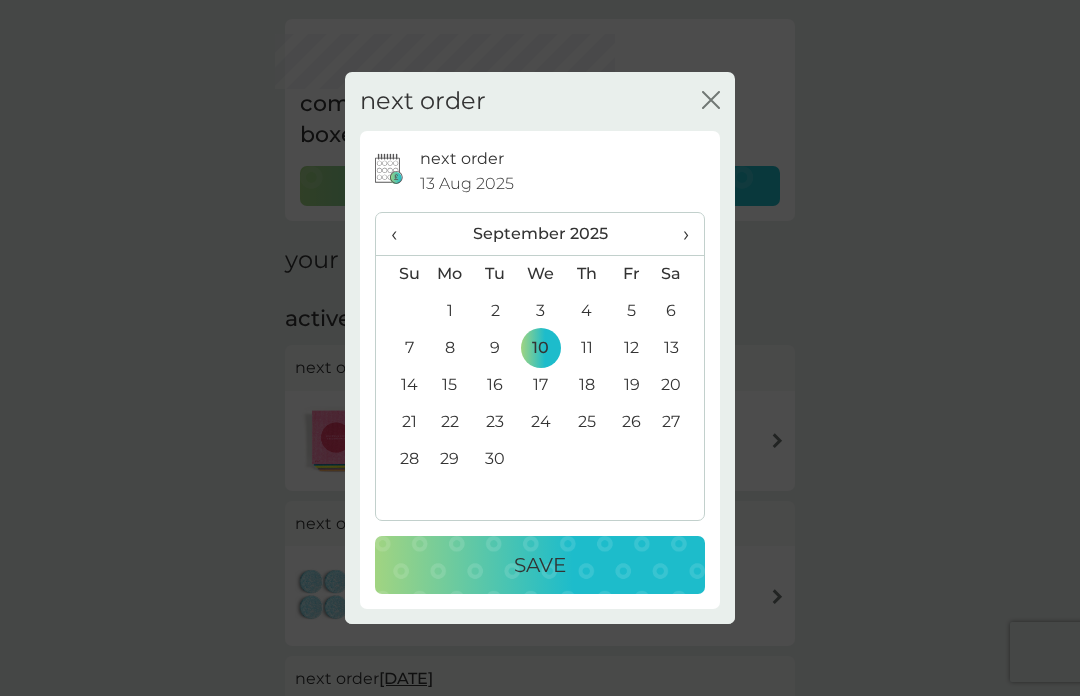 click on "Save" at bounding box center (540, 565) 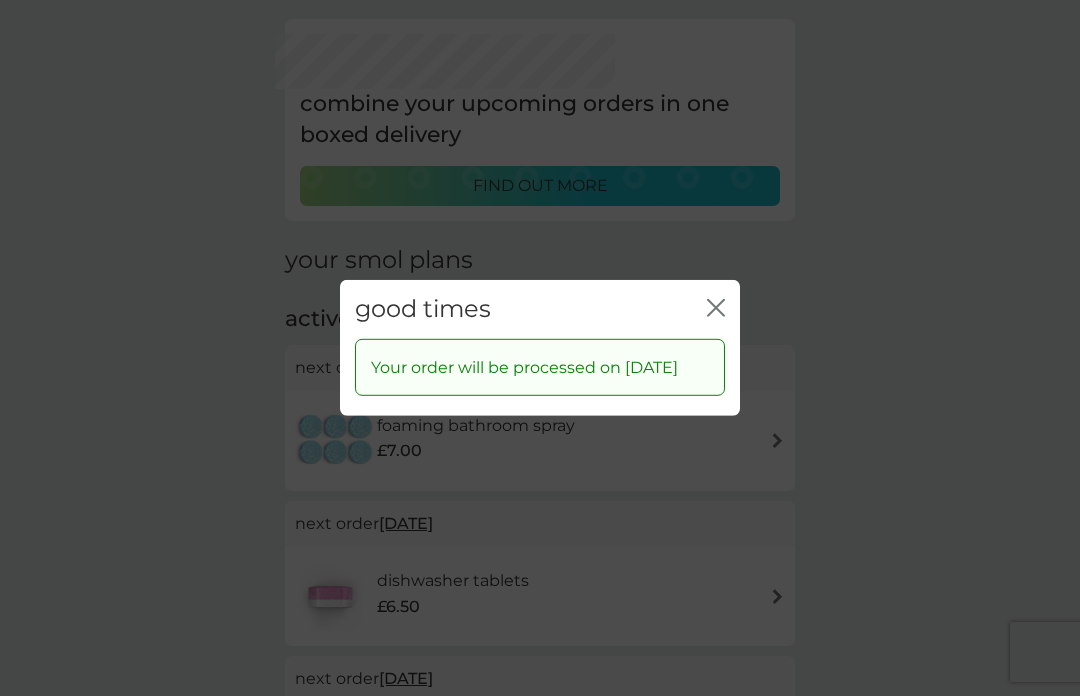 click on "close" 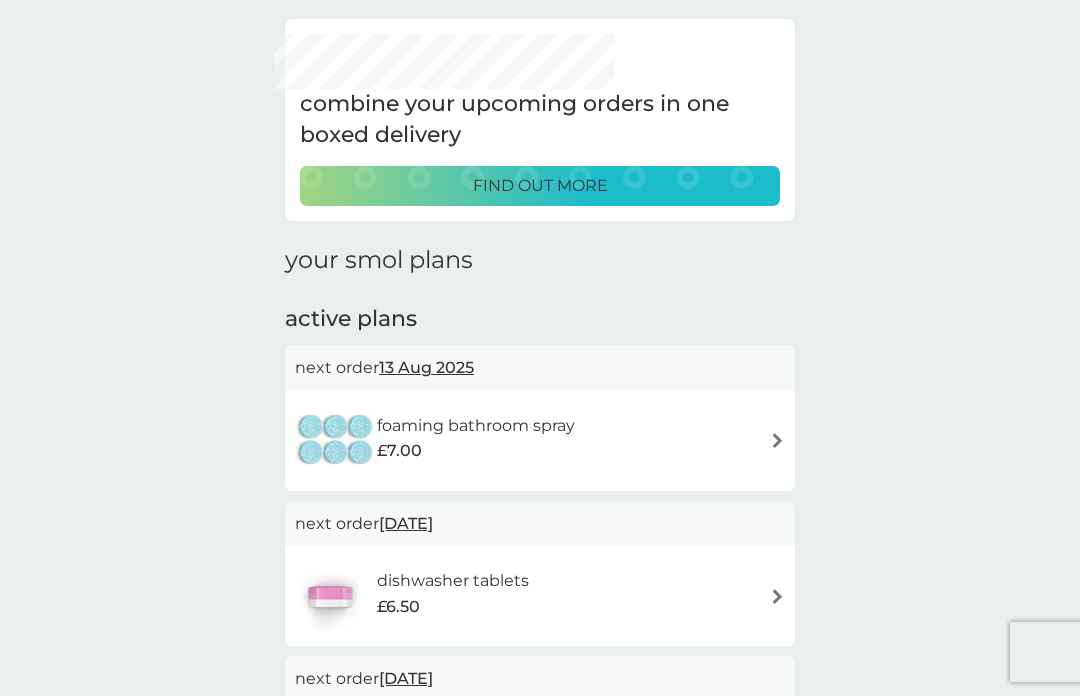 click on "13 Aug 2025" at bounding box center (426, 367) 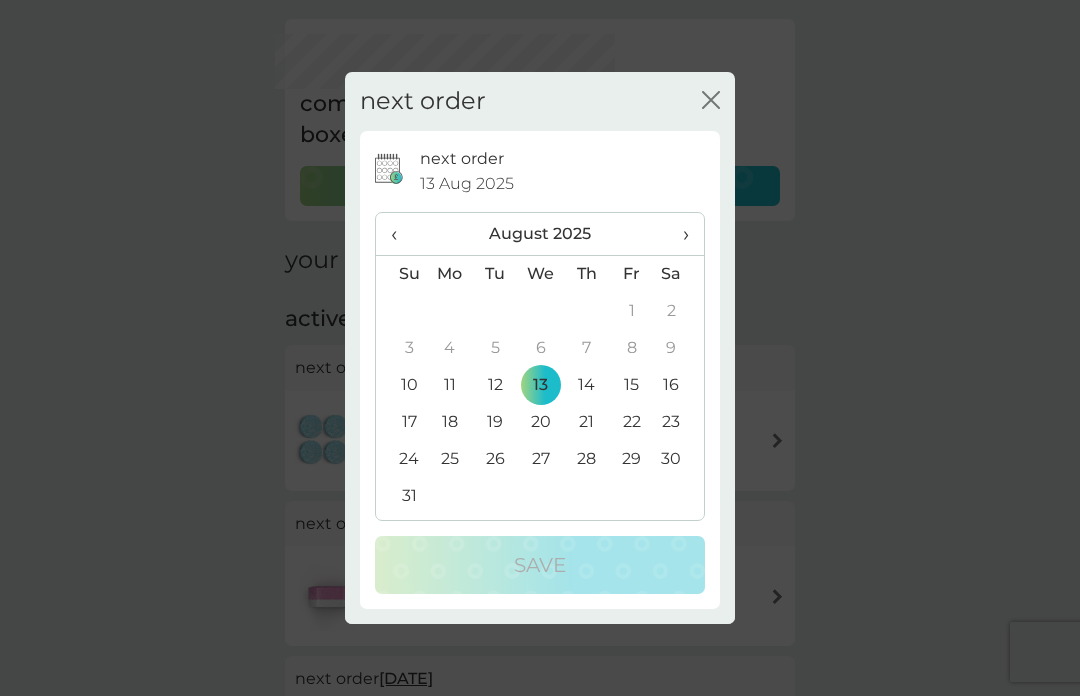 click on "›" at bounding box center [679, 234] 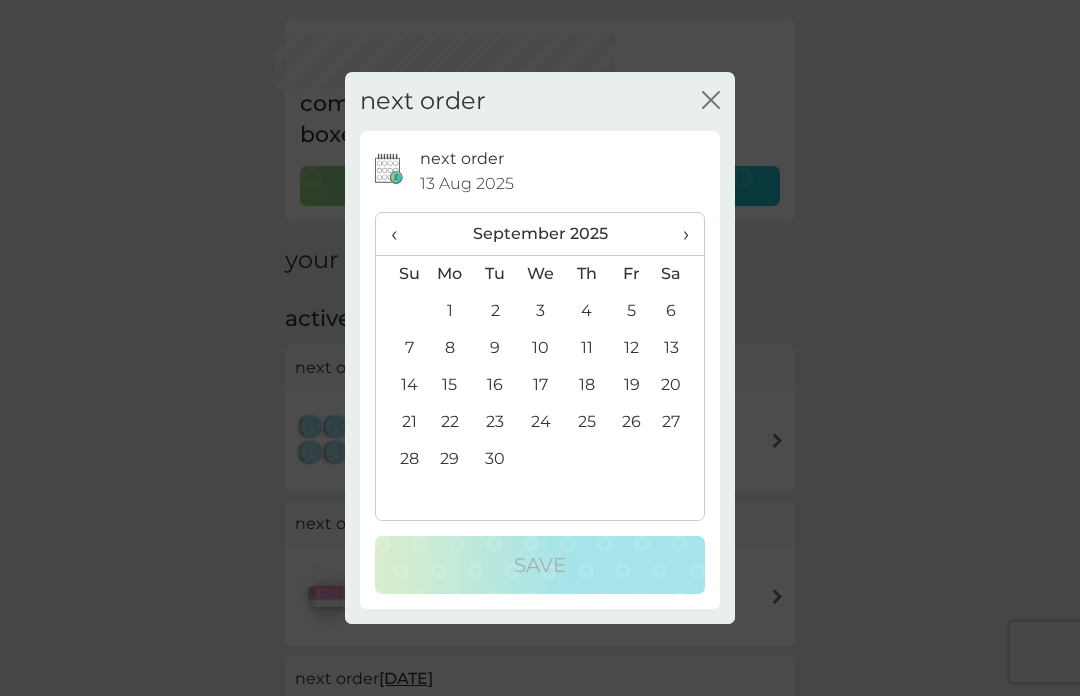 click on "10" at bounding box center [541, 348] 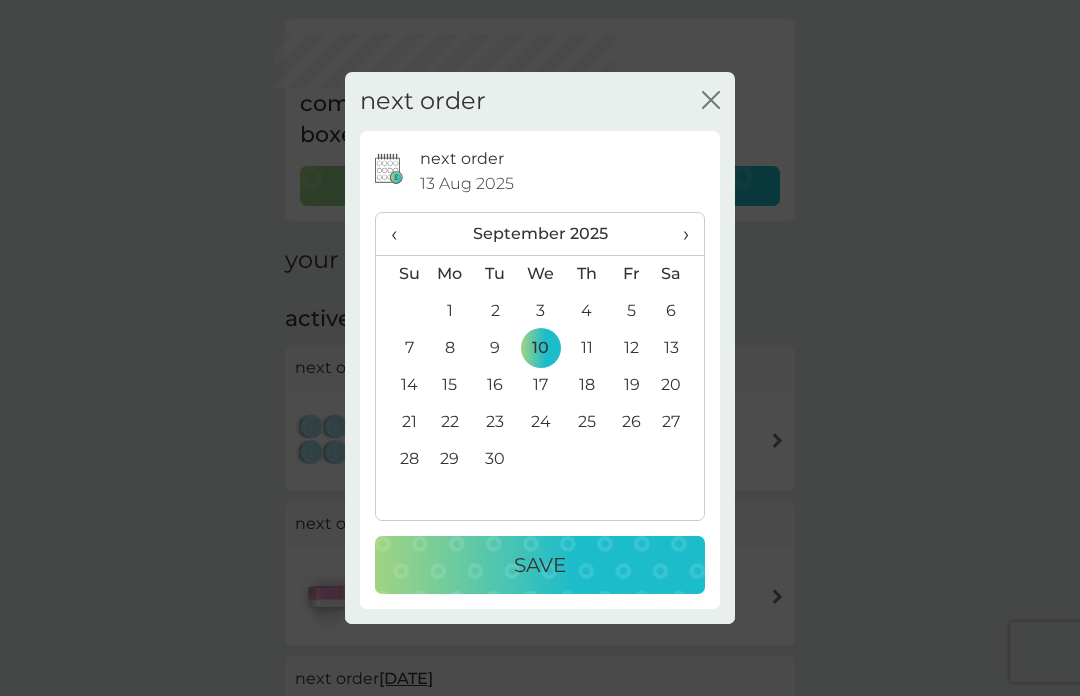 click on "Save" at bounding box center [540, 565] 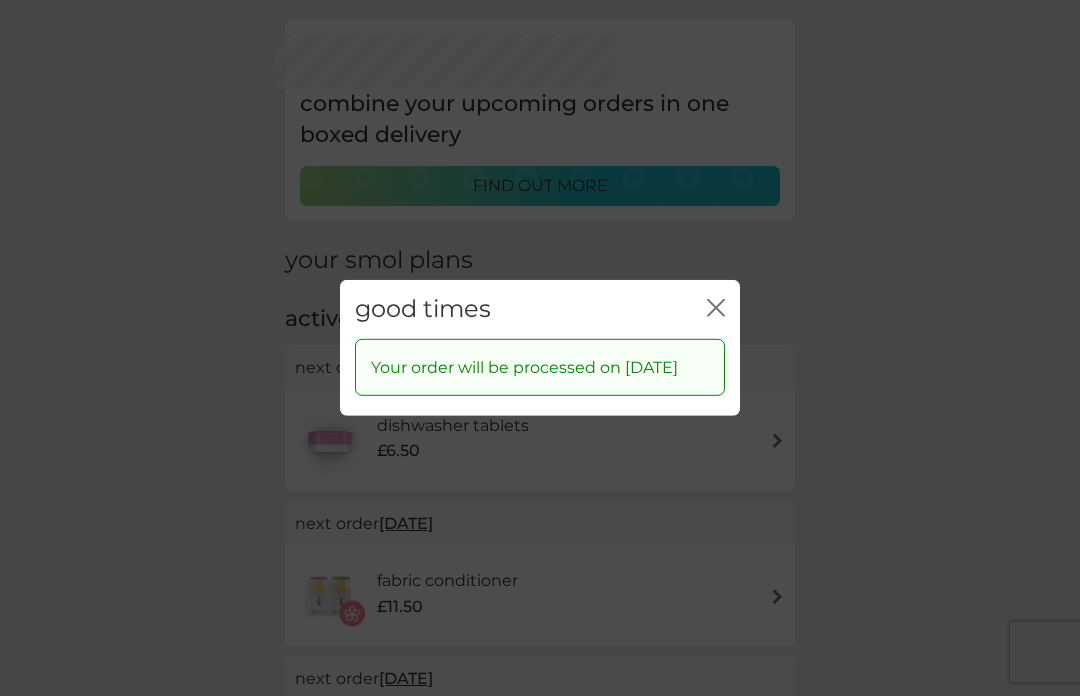 click on "close" 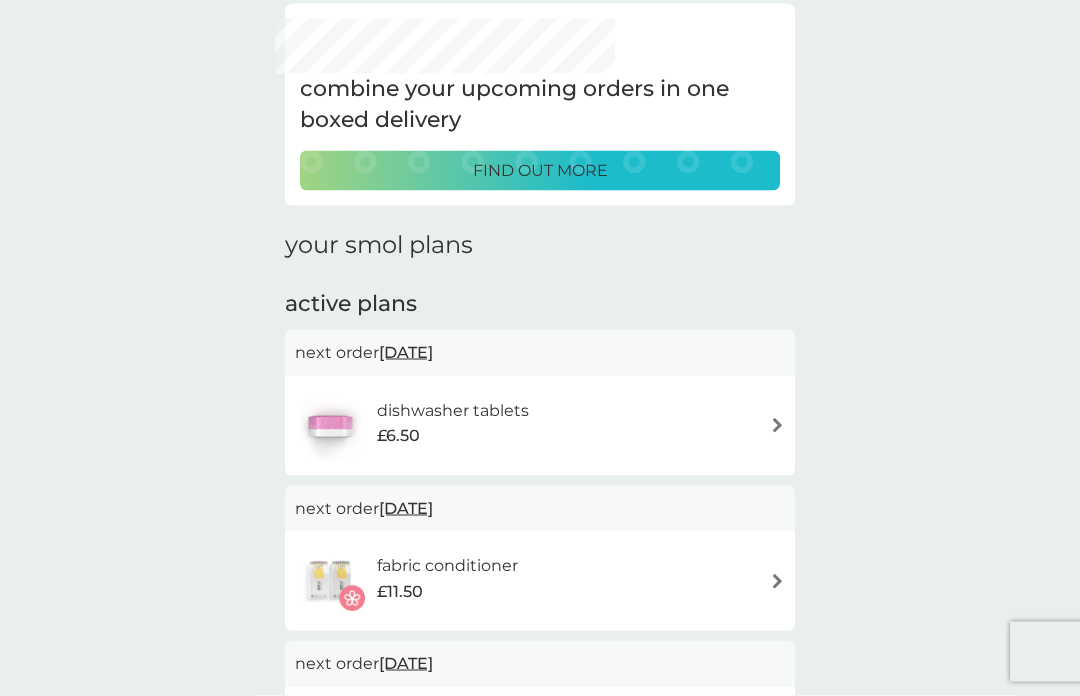 scroll, scrollTop: 91, scrollLeft: 0, axis: vertical 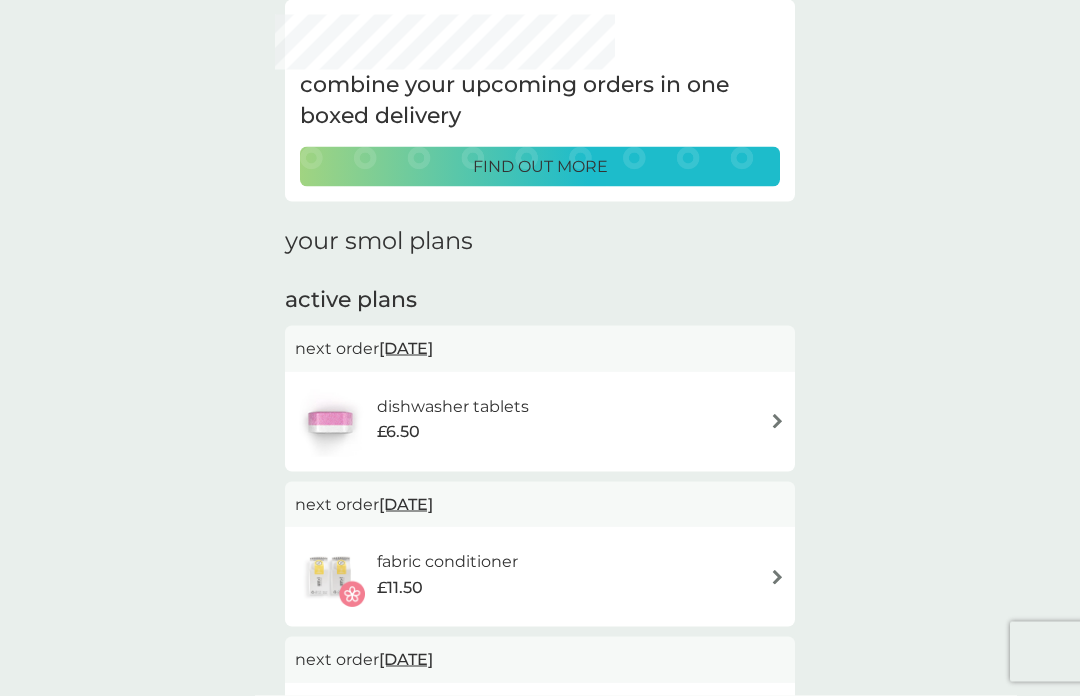 click on "29 Aug 2025" at bounding box center (406, 348) 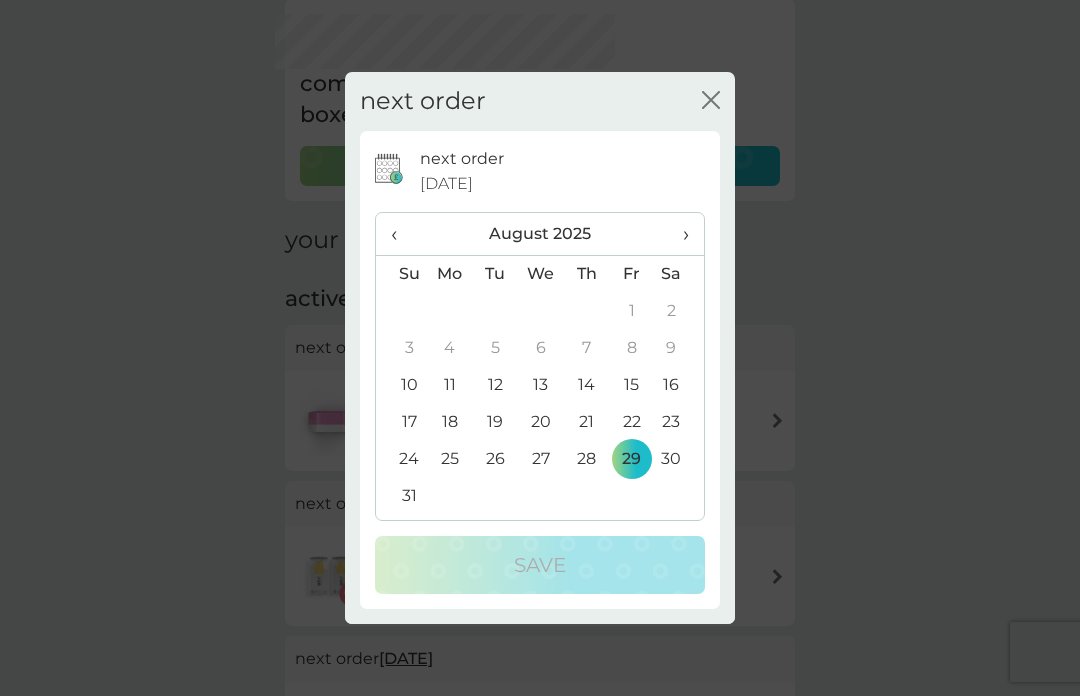 click on "30" at bounding box center [679, 459] 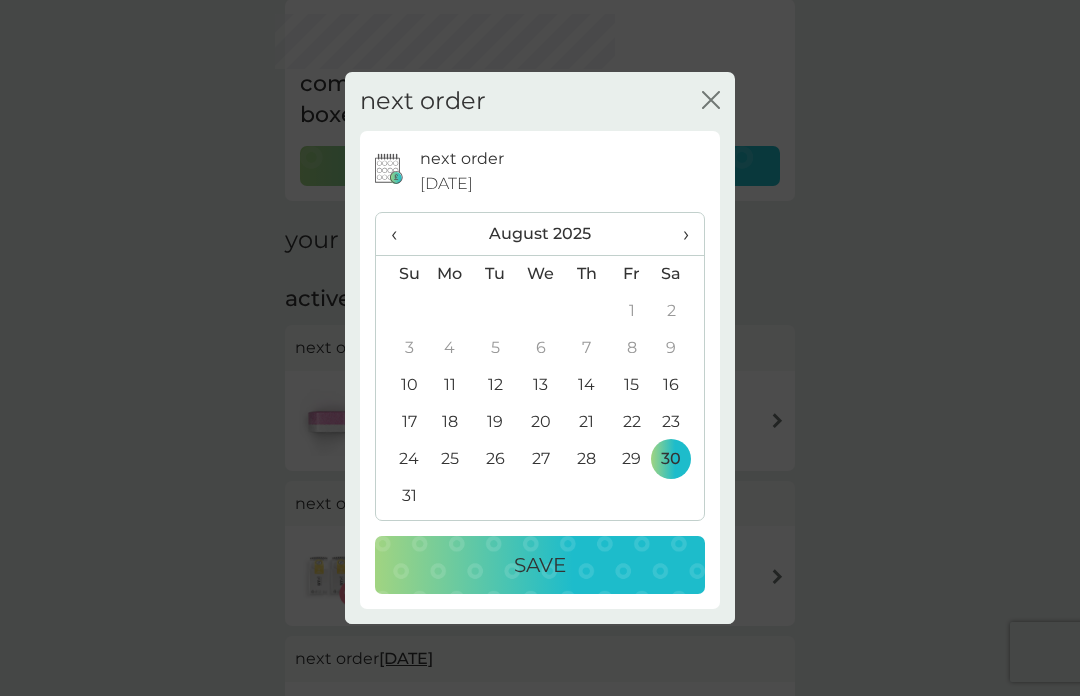 click on "›" at bounding box center (679, 234) 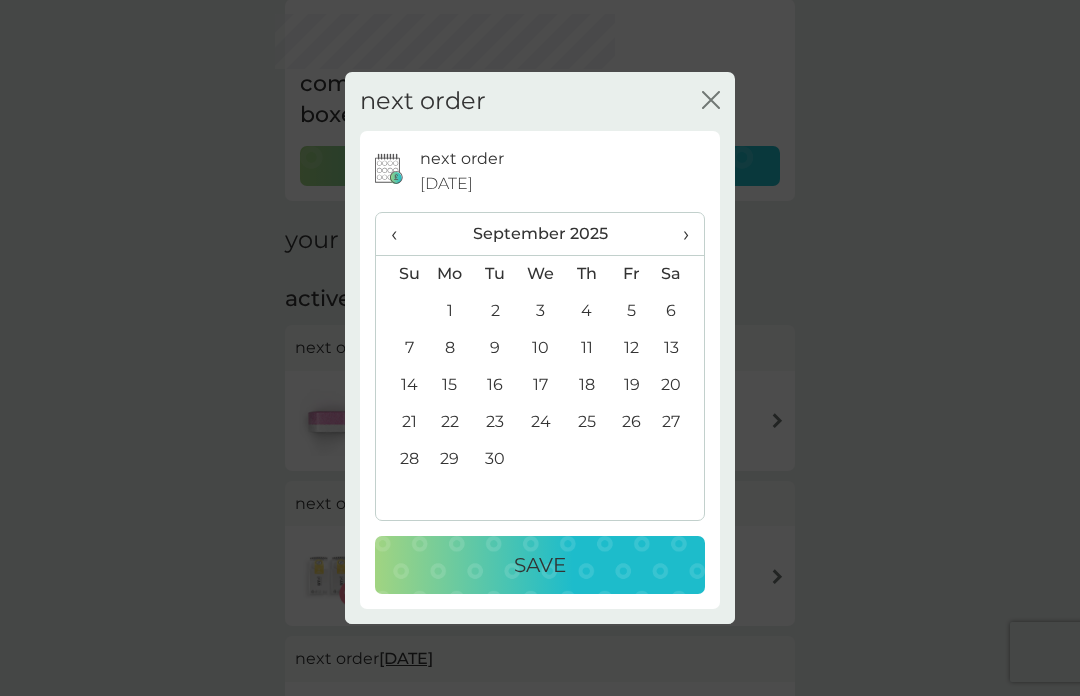 click on "‹" at bounding box center [401, 234] 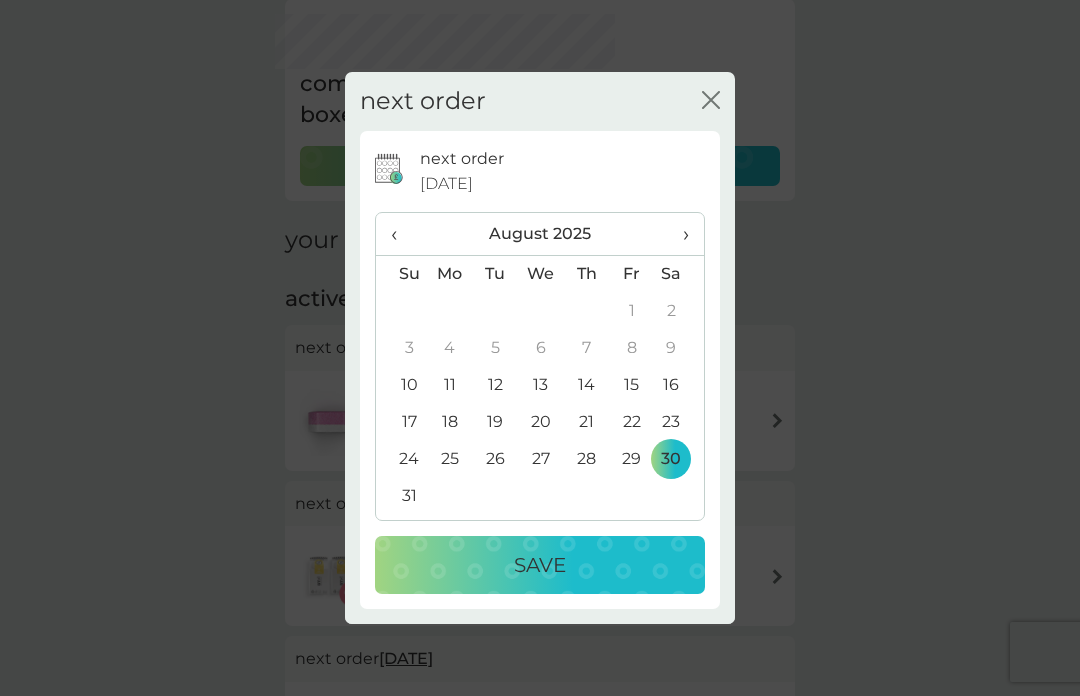click 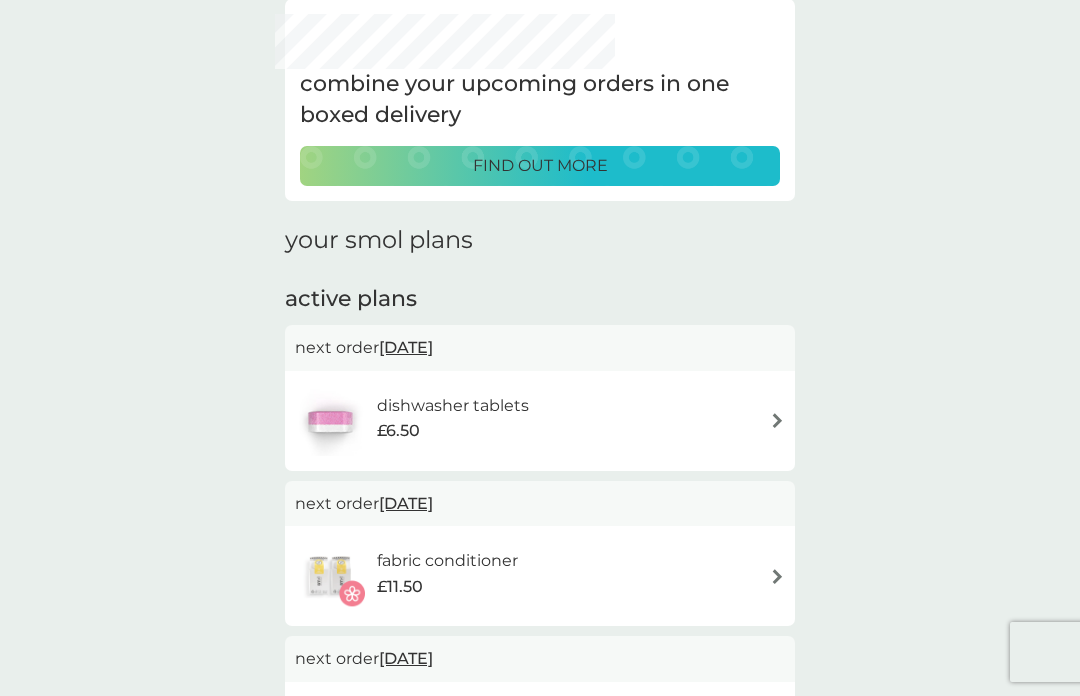 click on "29 Aug 2025" at bounding box center (406, 347) 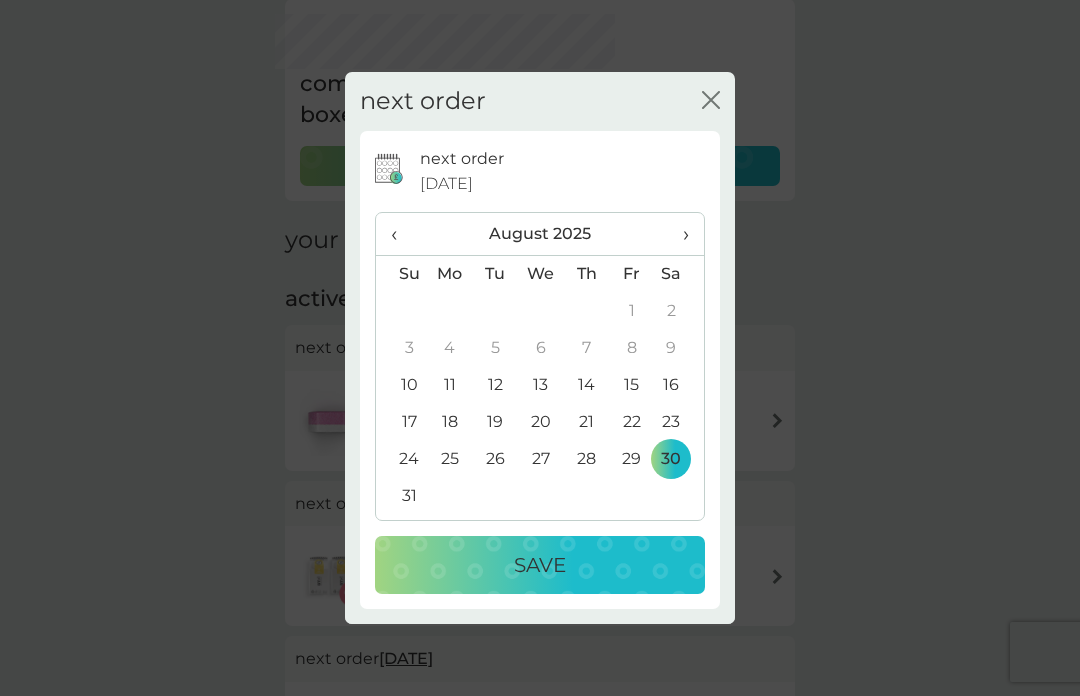 click on "Save" at bounding box center (540, 565) 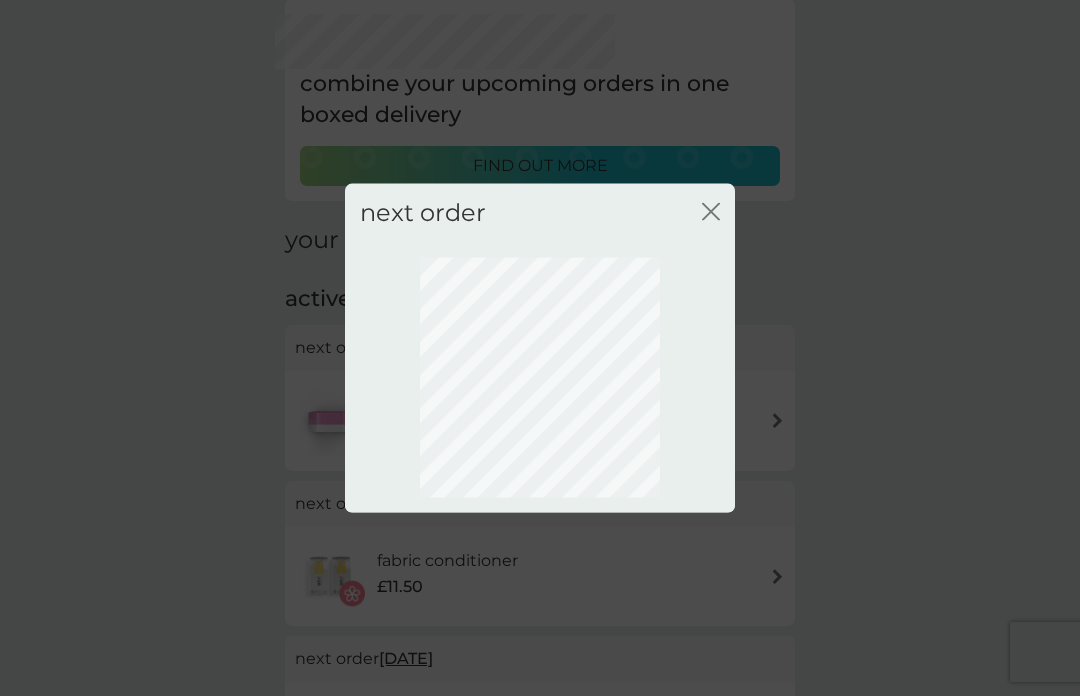 scroll, scrollTop: 72, scrollLeft: 0, axis: vertical 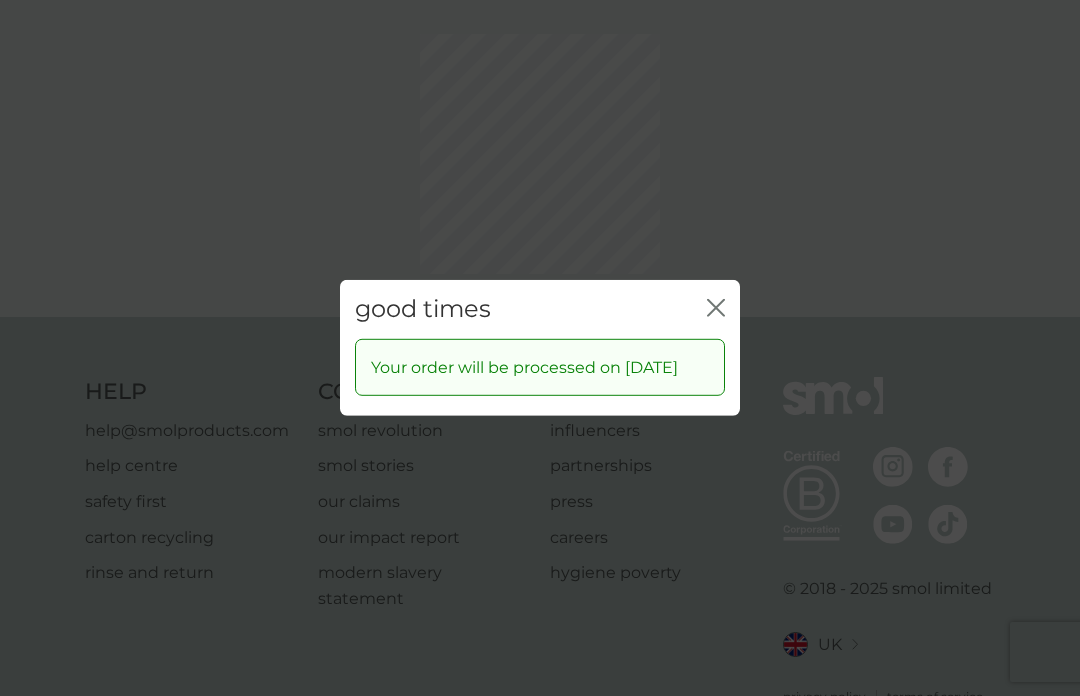 click 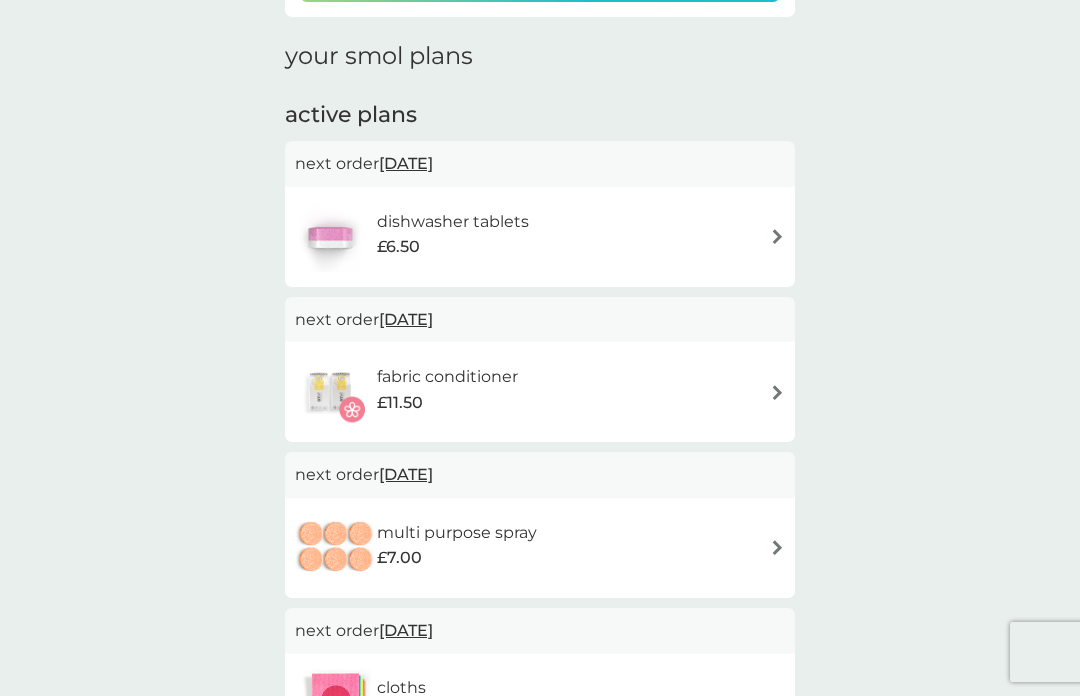 scroll, scrollTop: 276, scrollLeft: 0, axis: vertical 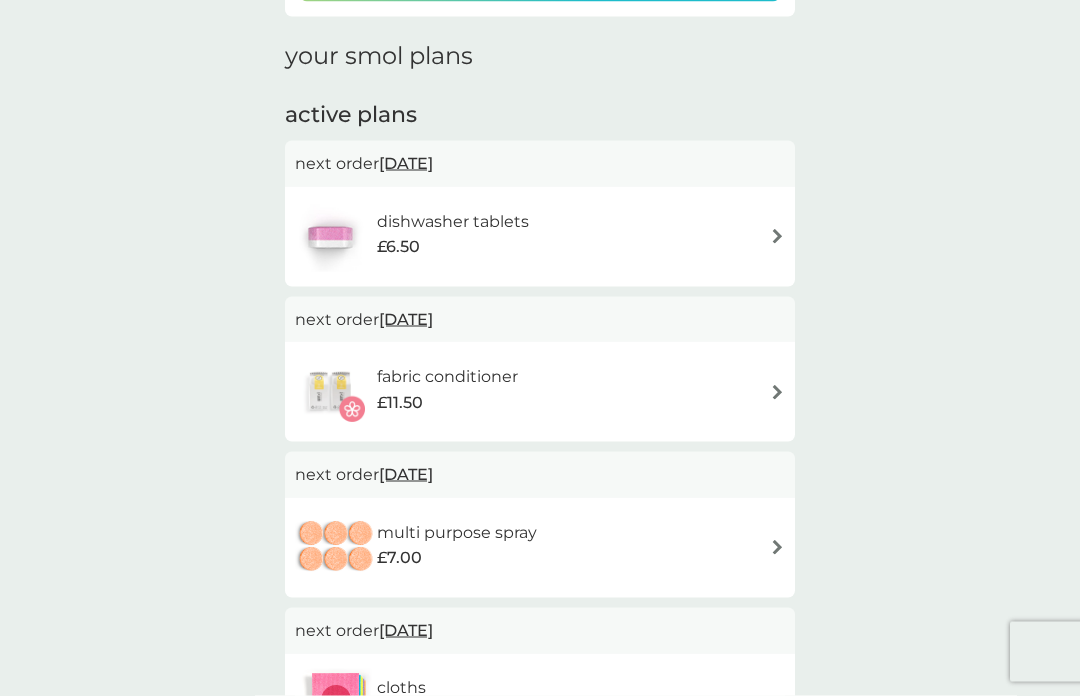 click on "30 Aug 2025" at bounding box center [406, 319] 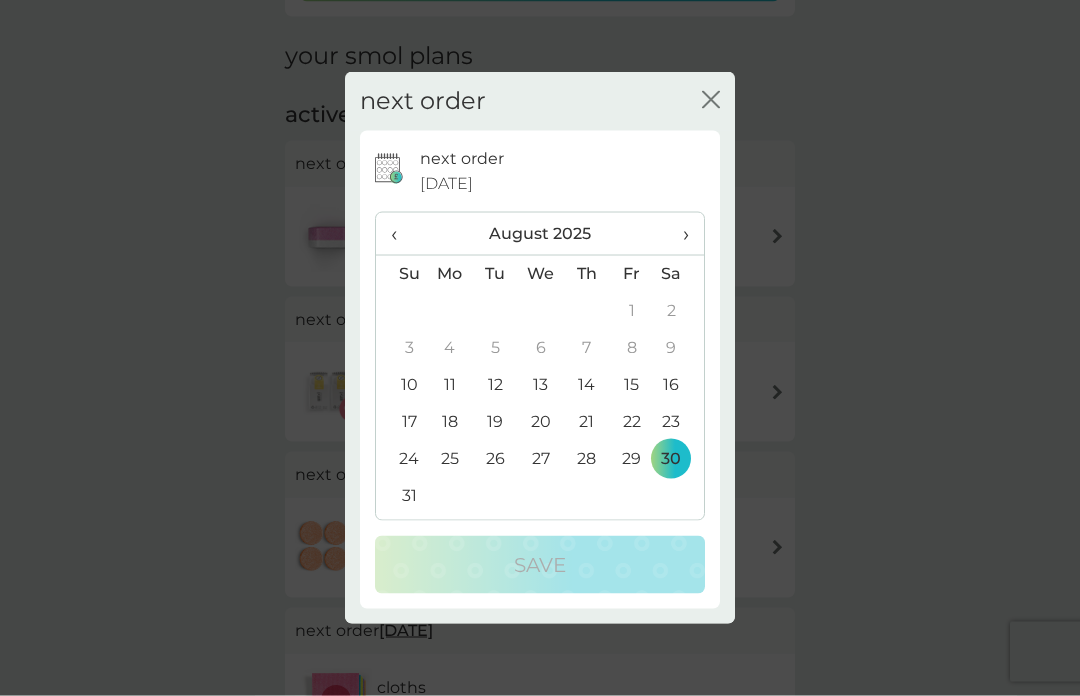 scroll, scrollTop: 277, scrollLeft: 0, axis: vertical 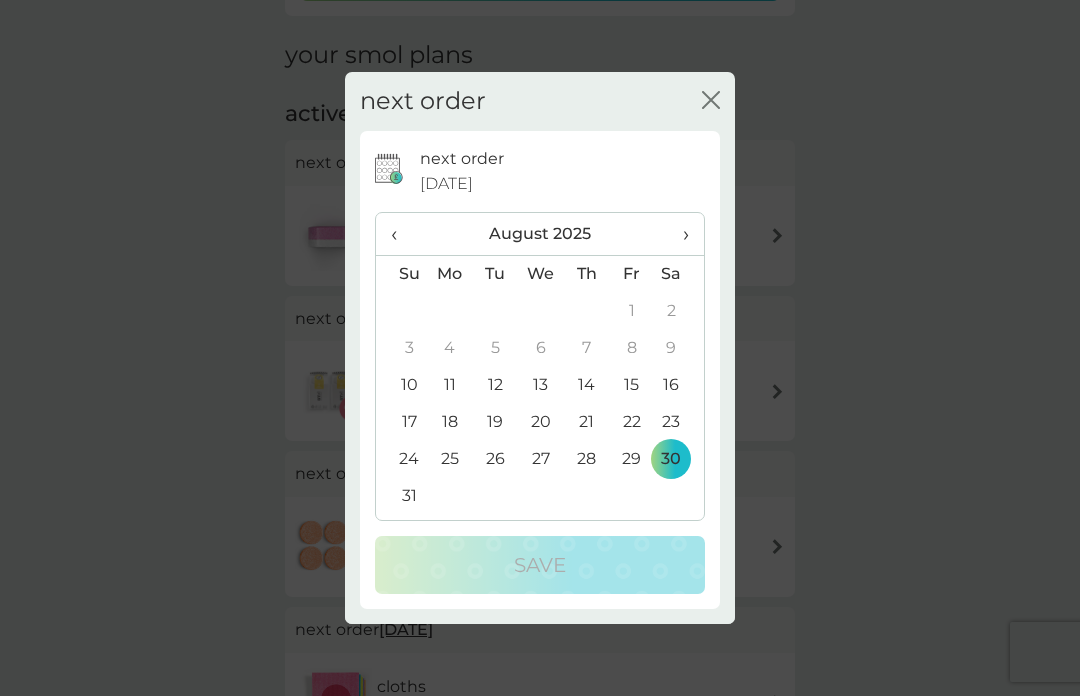 click on "›" at bounding box center [679, 234] 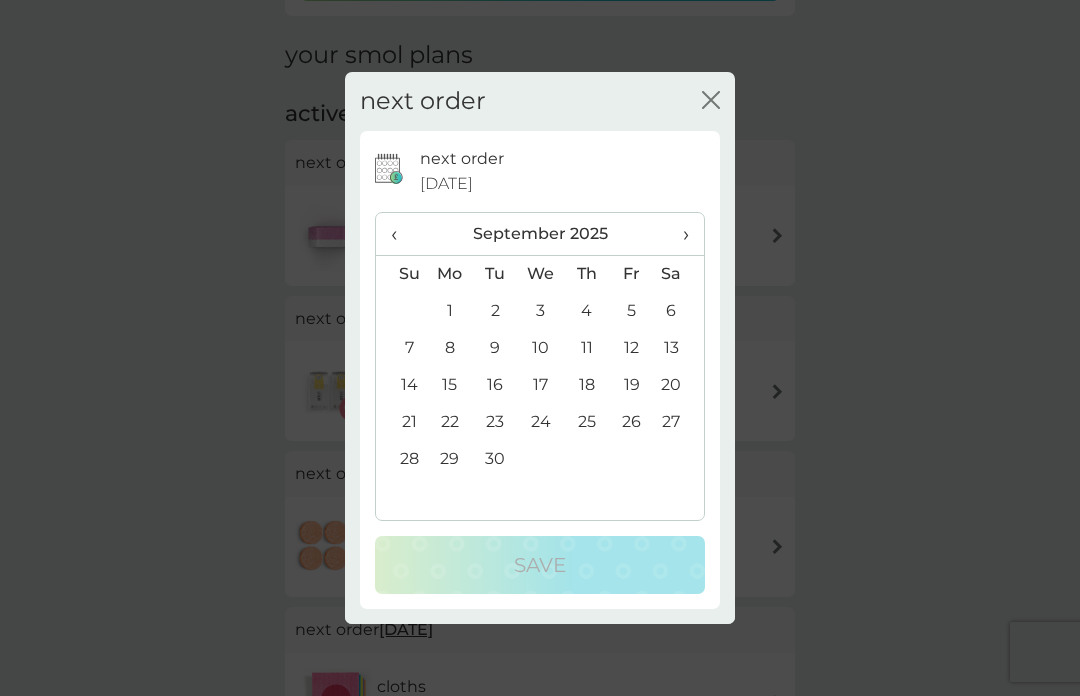 click on "10" at bounding box center (541, 348) 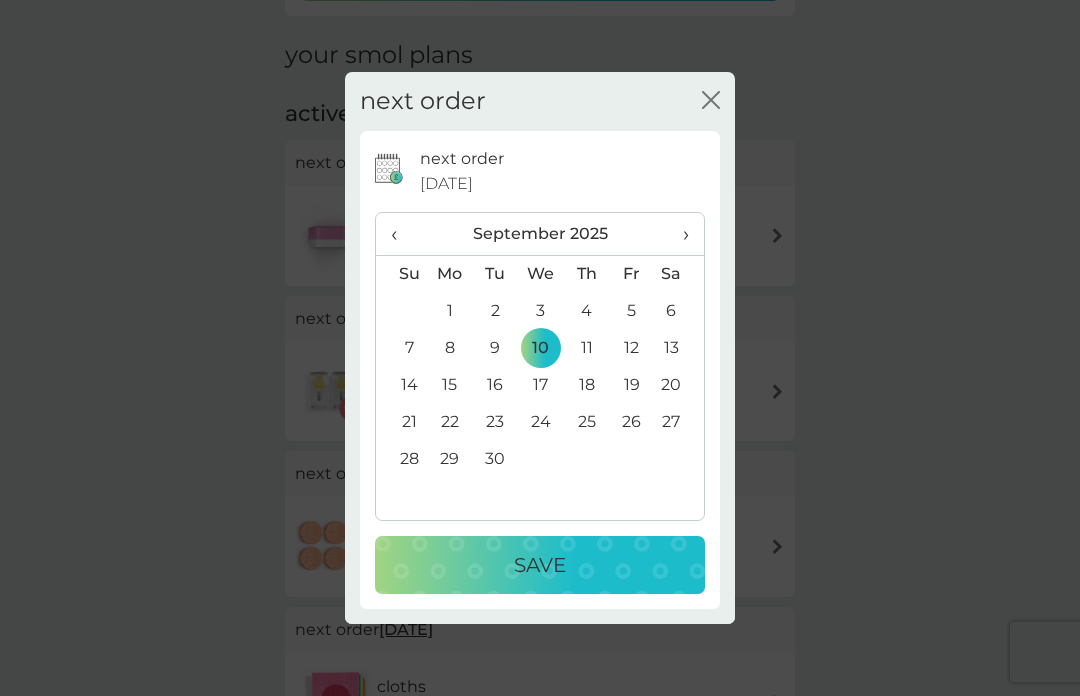 click on "Save" at bounding box center [540, 565] 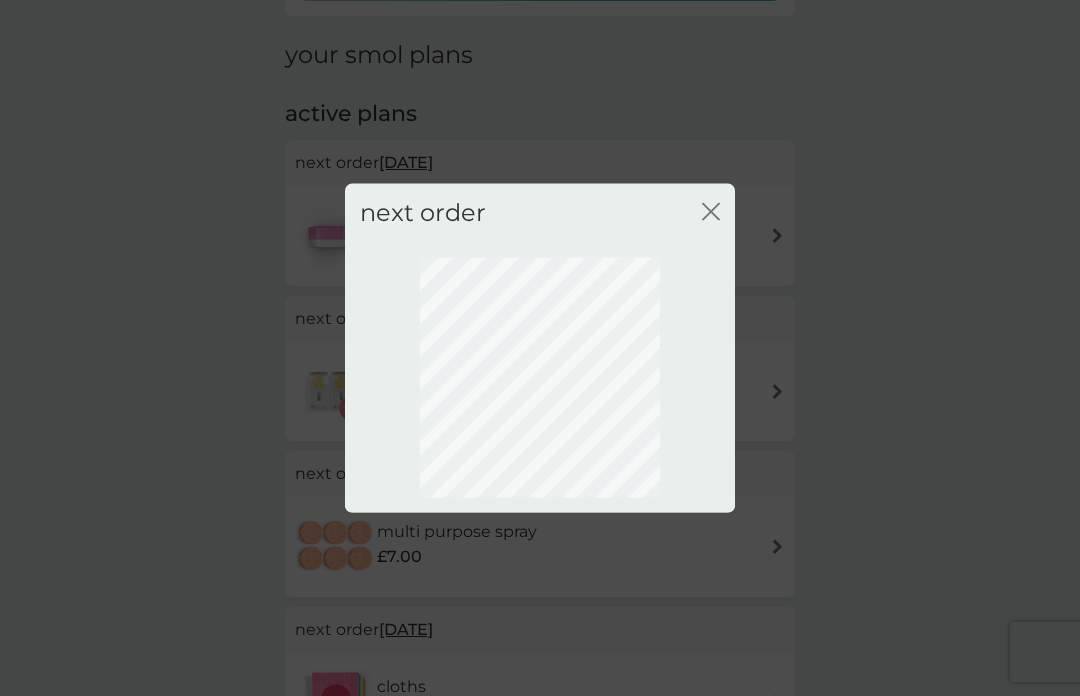 scroll, scrollTop: 72, scrollLeft: 0, axis: vertical 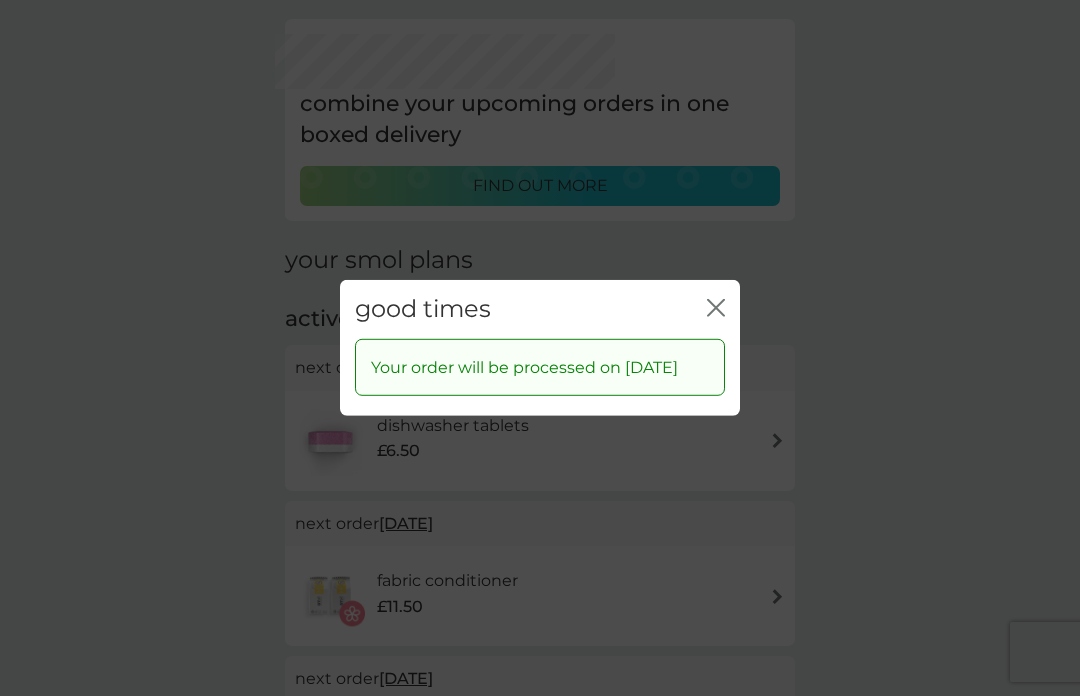 click on "close" 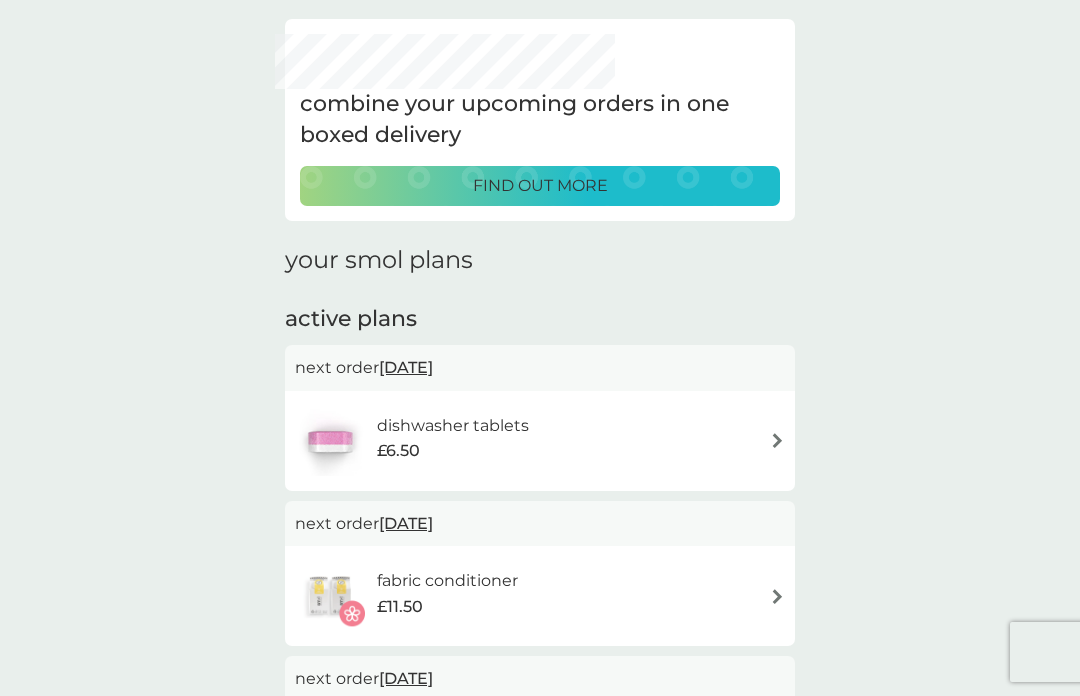 click on "30 Aug 2025" at bounding box center [406, 367] 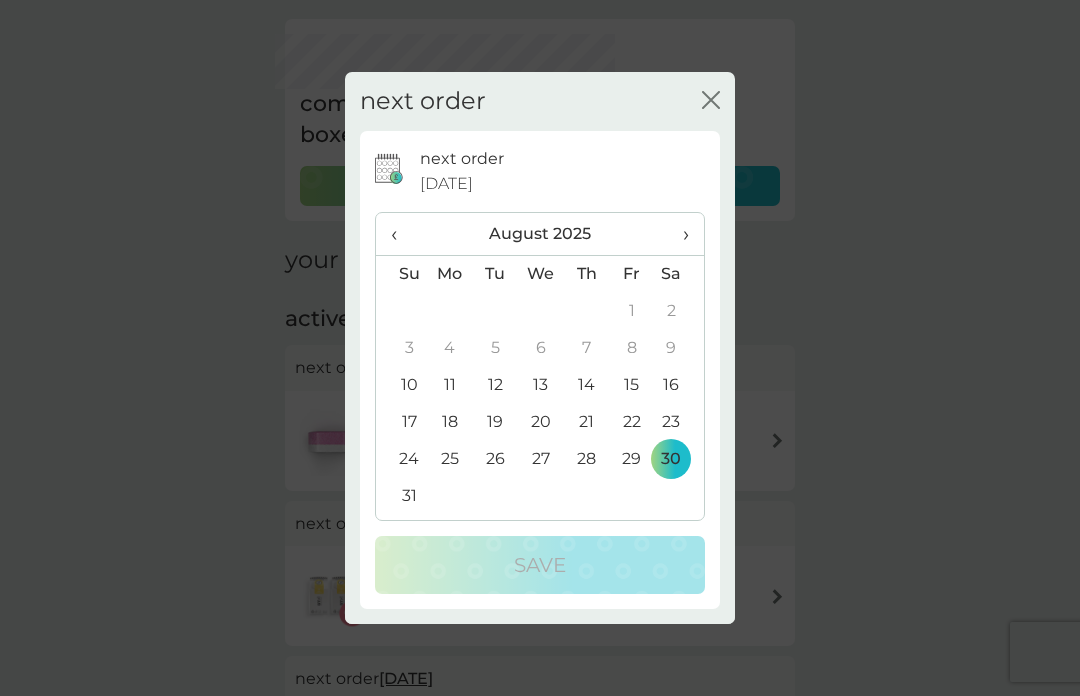 click on "13" at bounding box center [541, 385] 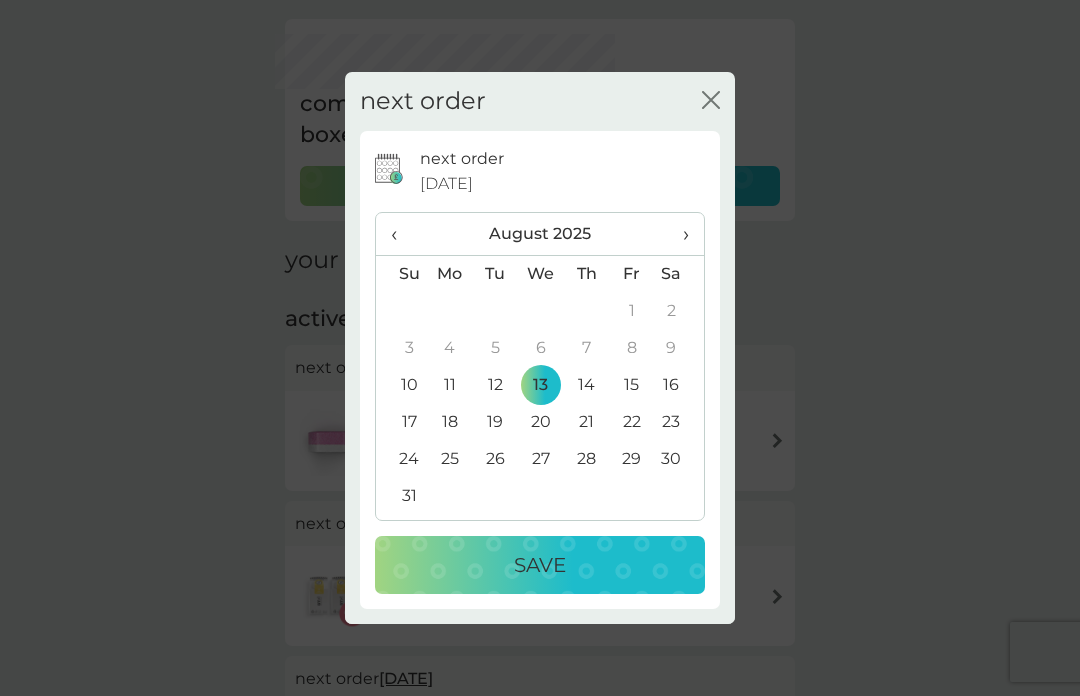 click on "Save" at bounding box center [540, 565] 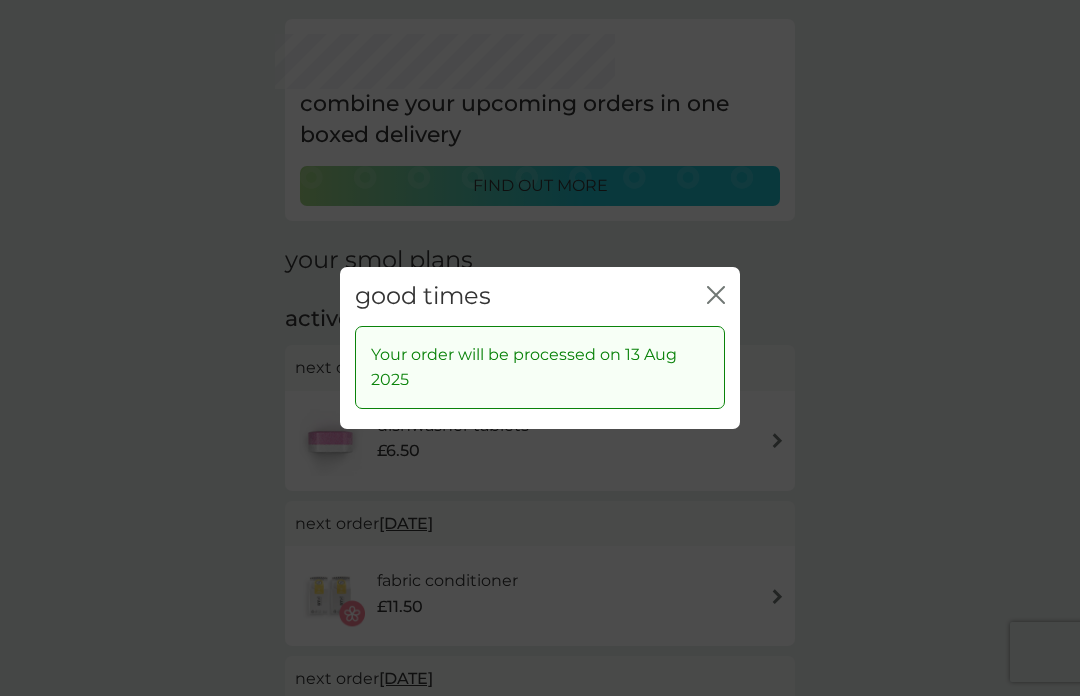 click on "close" 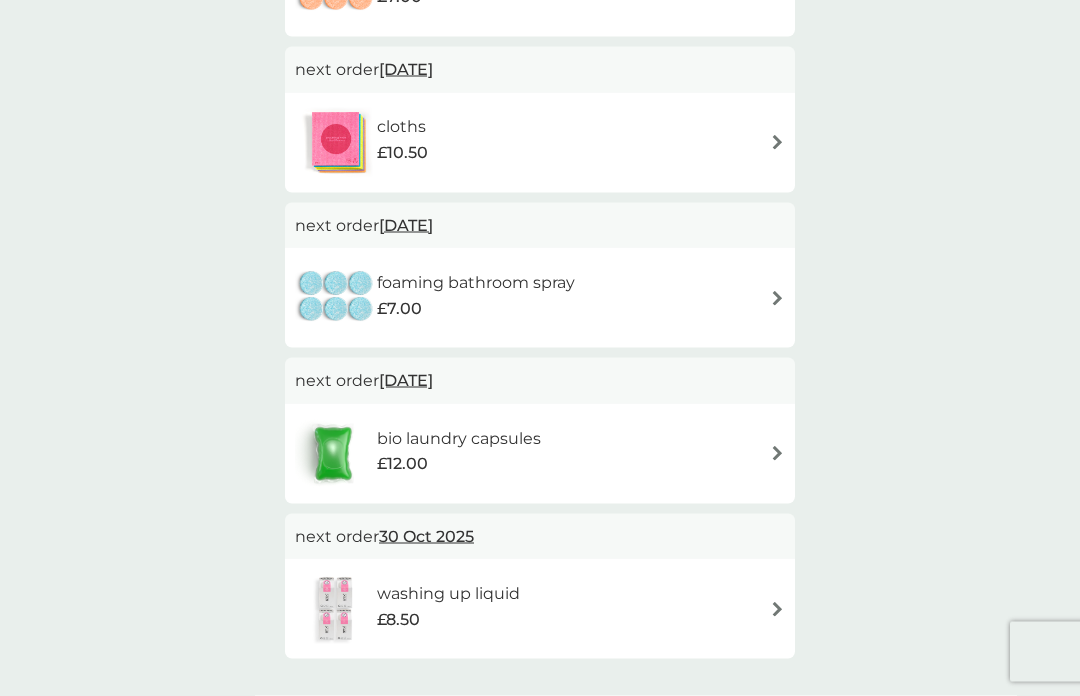 scroll, scrollTop: 839, scrollLeft: 0, axis: vertical 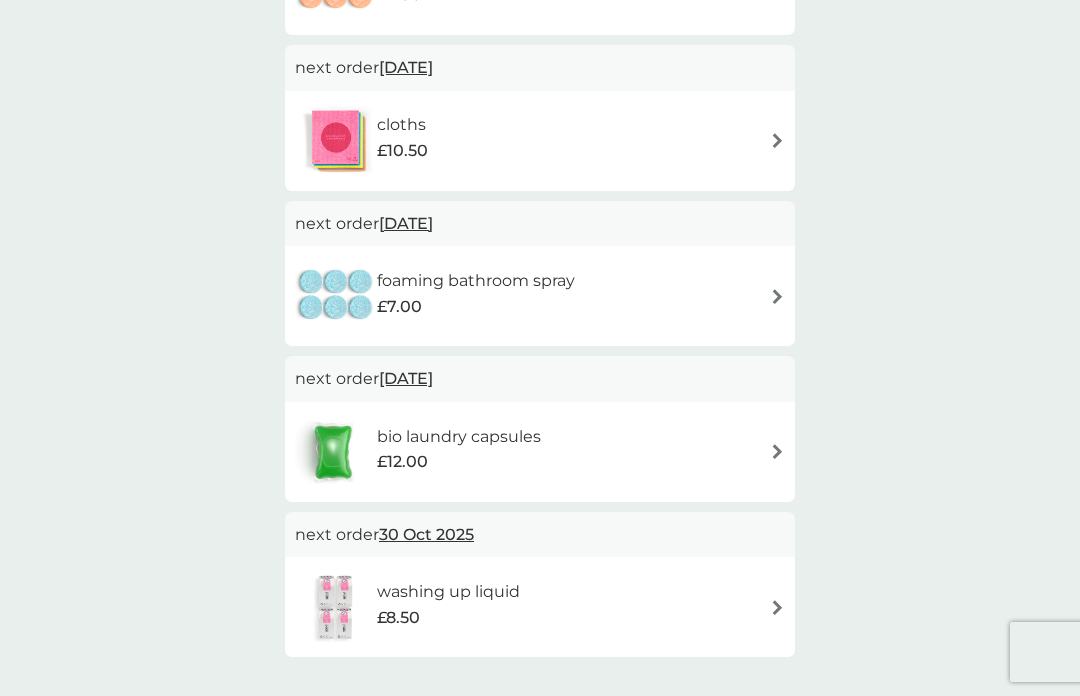 click on "13 Sep 2025" at bounding box center [406, 378] 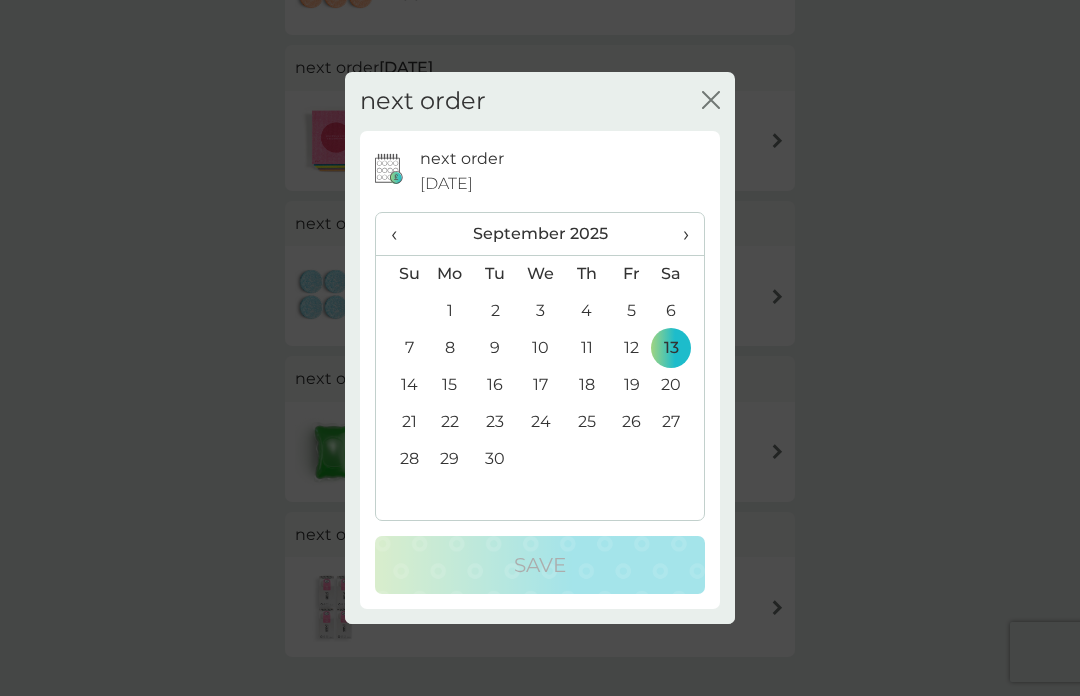 click on "10" at bounding box center [541, 348] 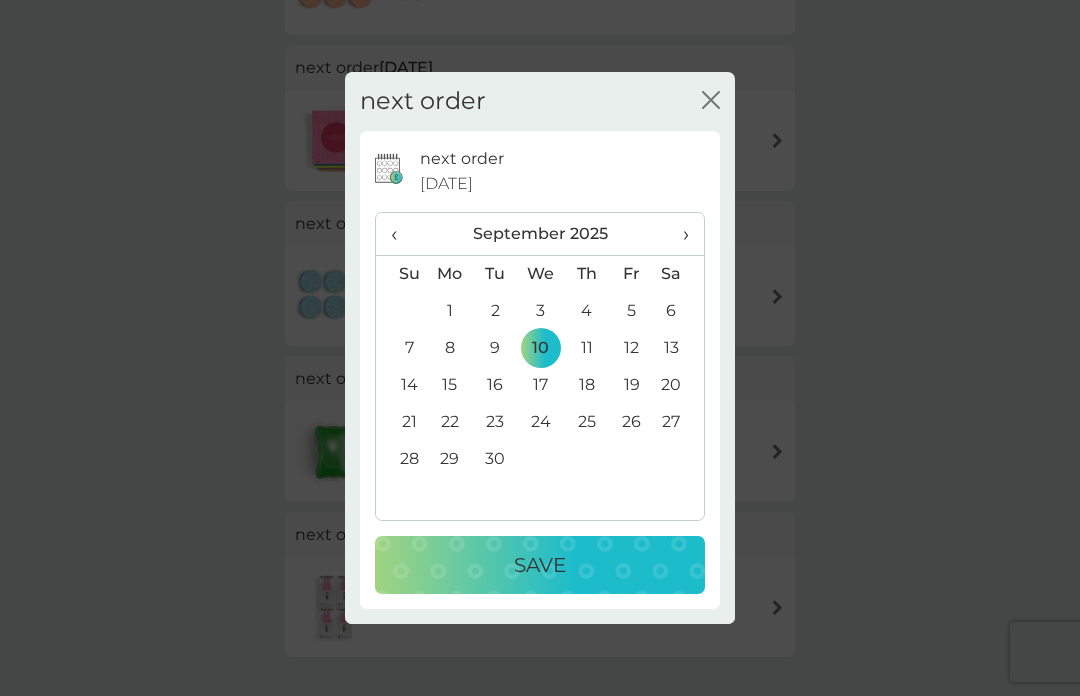 click on "Save" at bounding box center (540, 565) 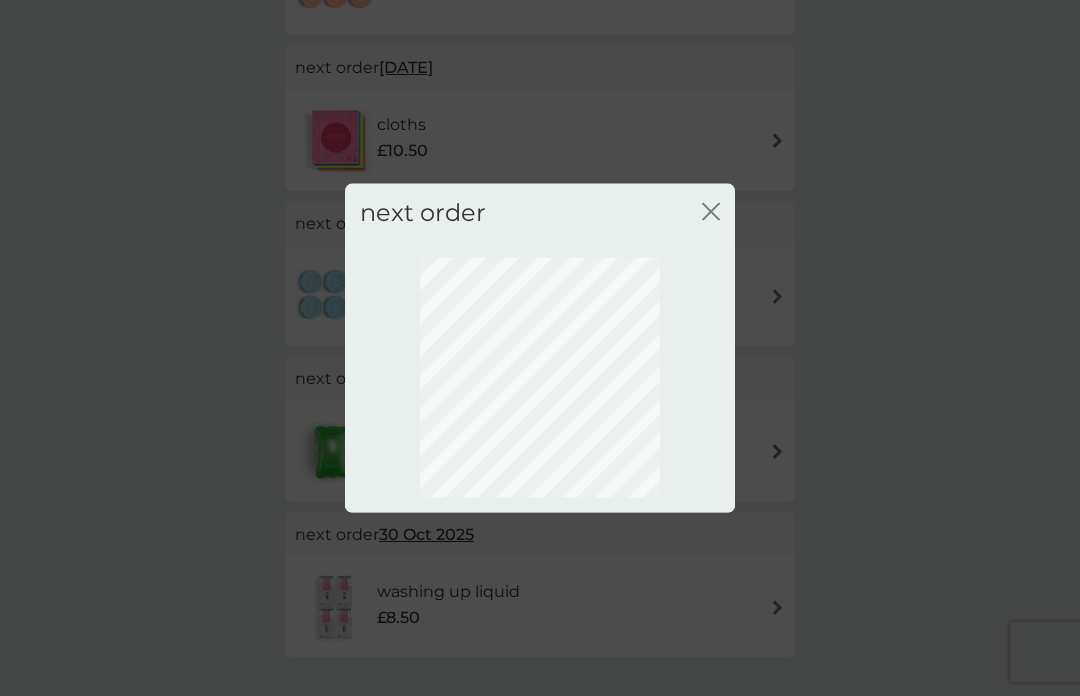 scroll, scrollTop: 72, scrollLeft: 0, axis: vertical 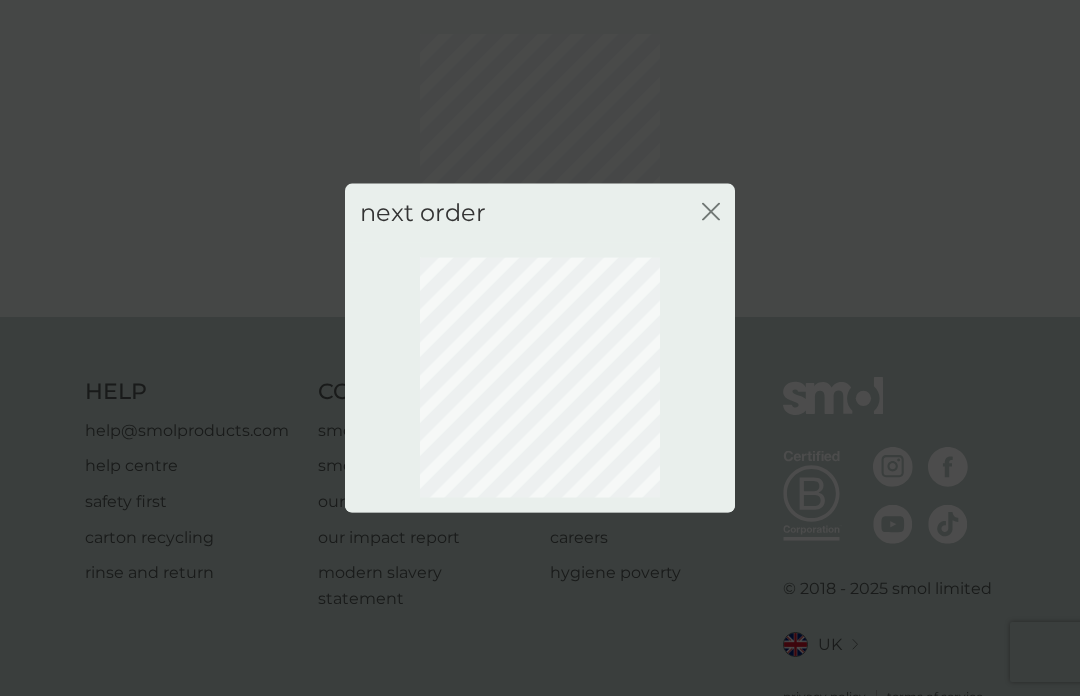 click on "close" 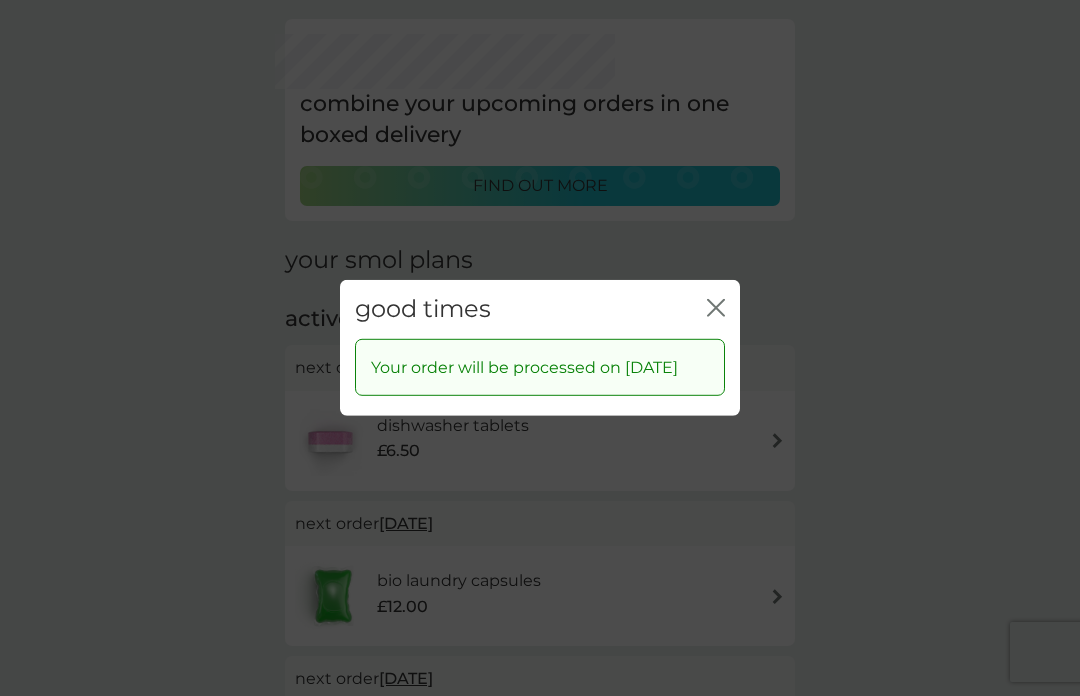 click on "close" 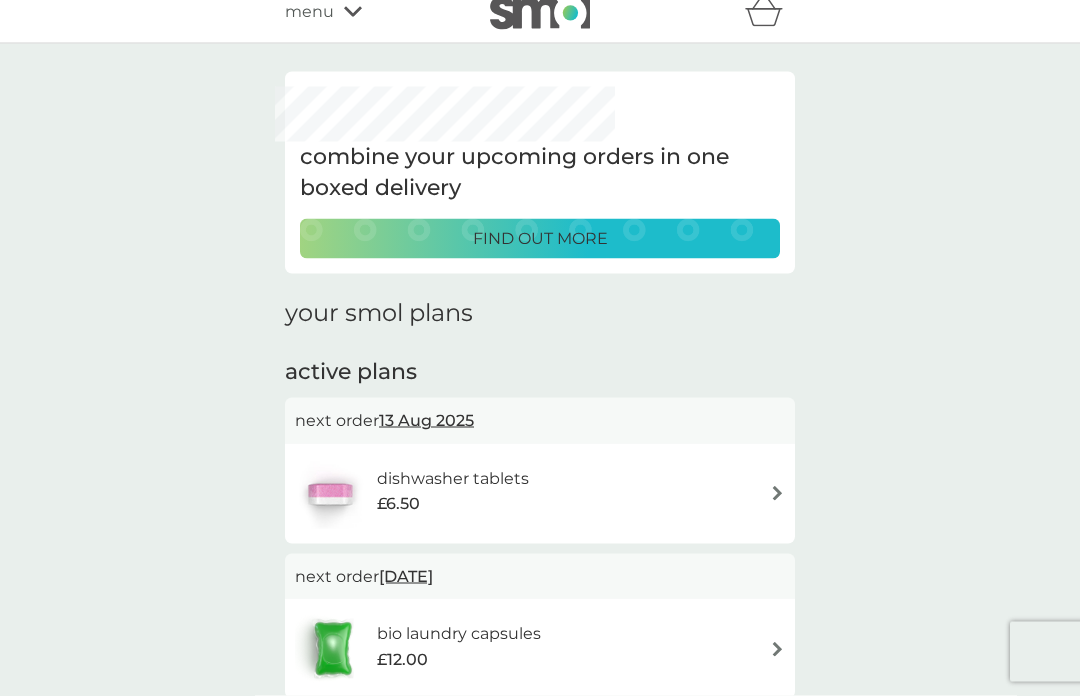 scroll, scrollTop: 0, scrollLeft: 0, axis: both 